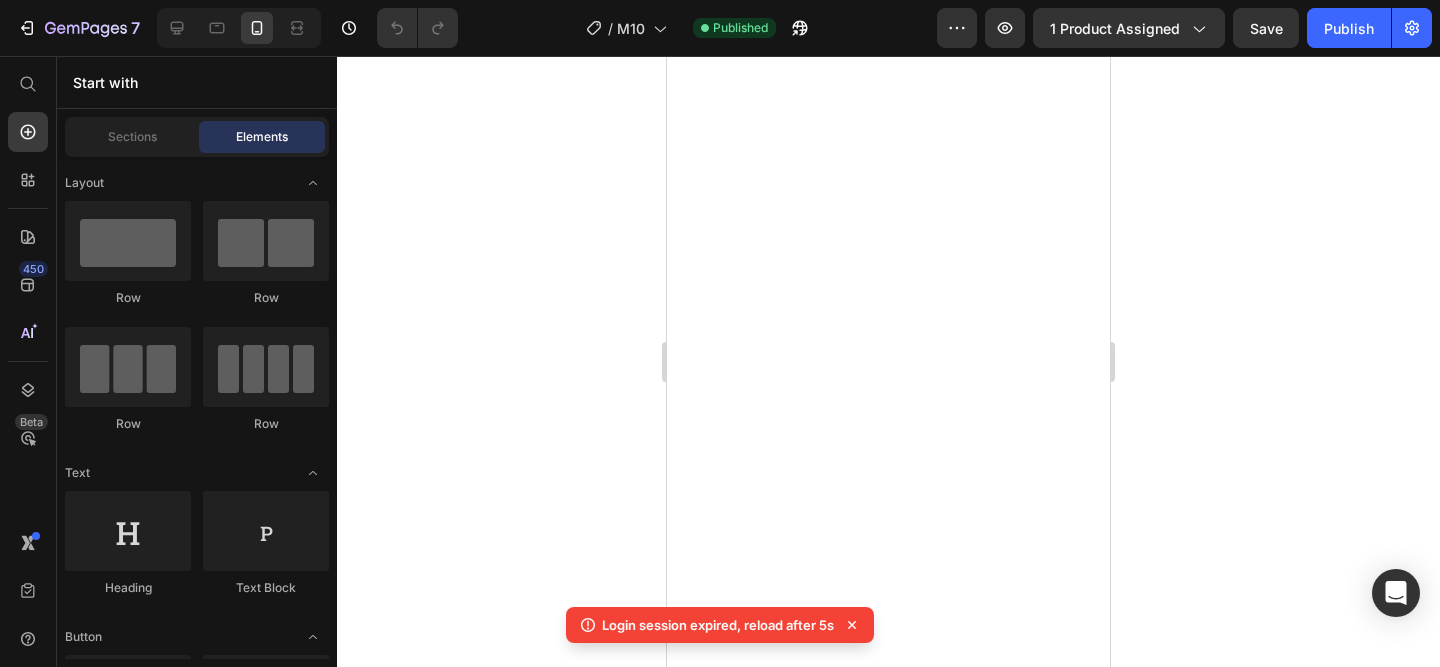 scroll, scrollTop: 0, scrollLeft: 0, axis: both 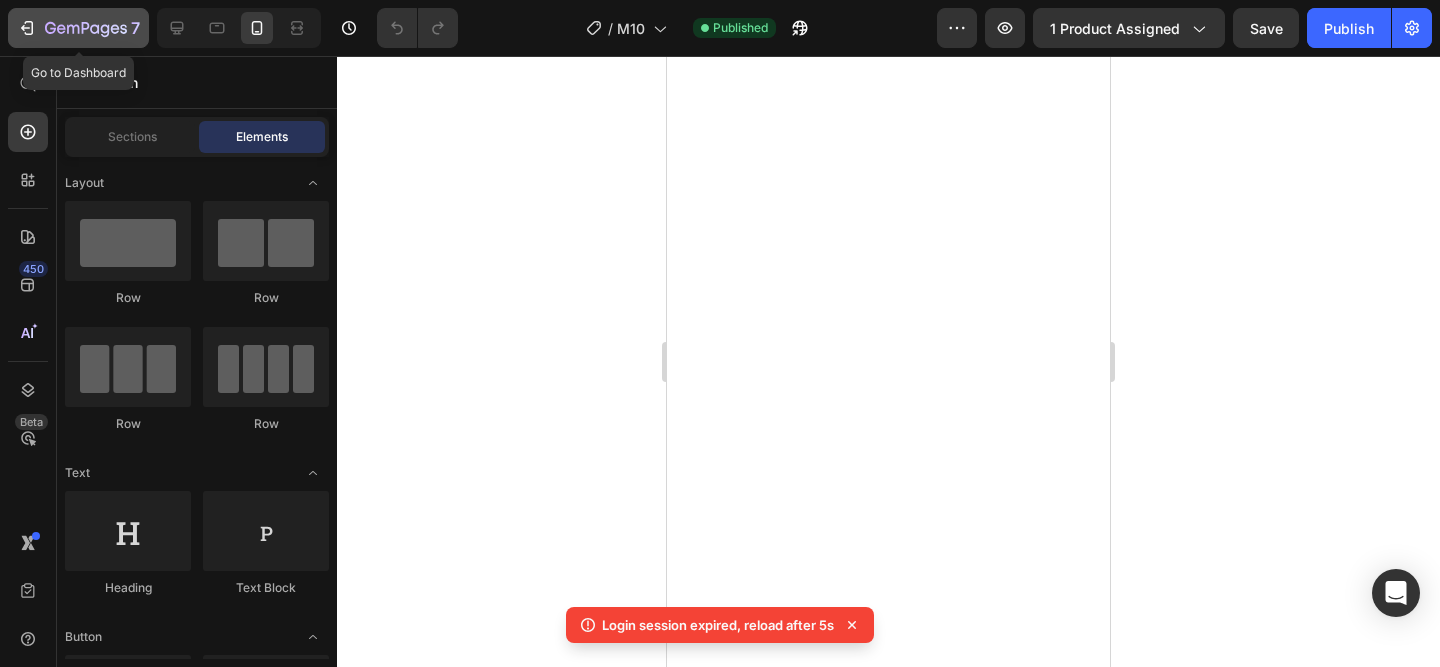 click 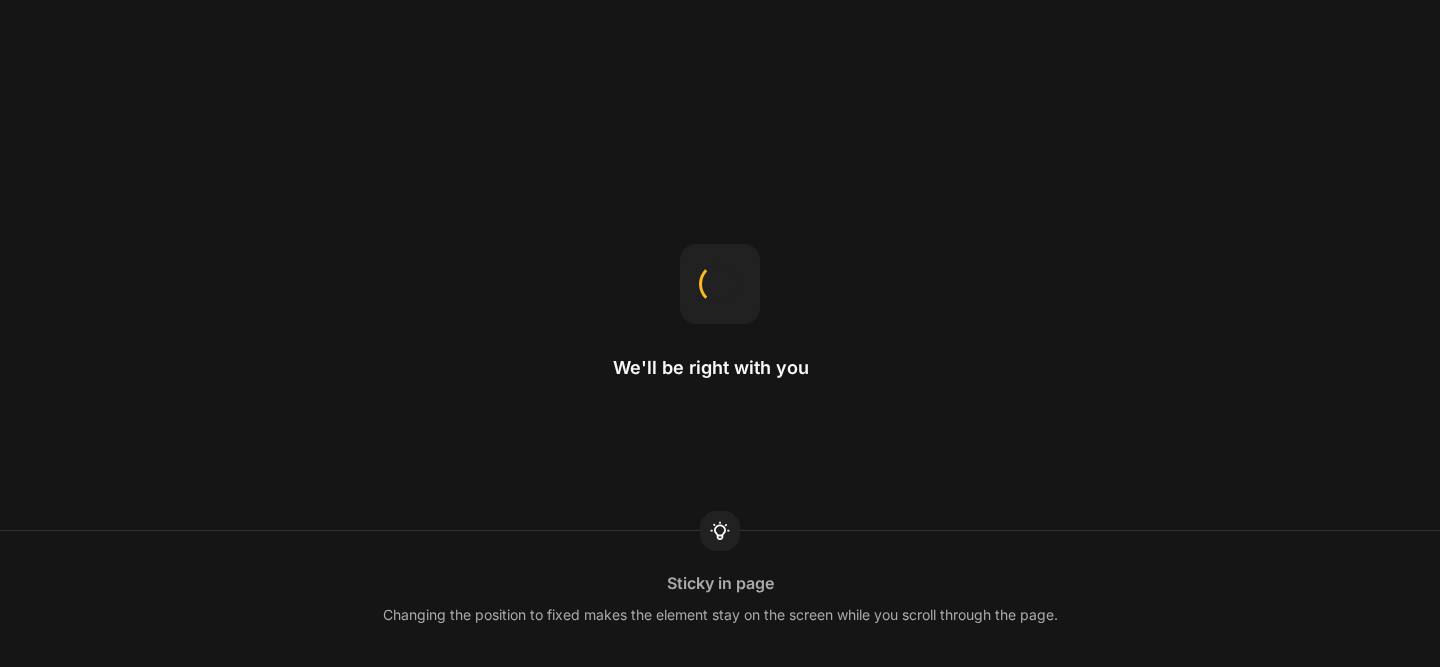 scroll, scrollTop: 0, scrollLeft: 0, axis: both 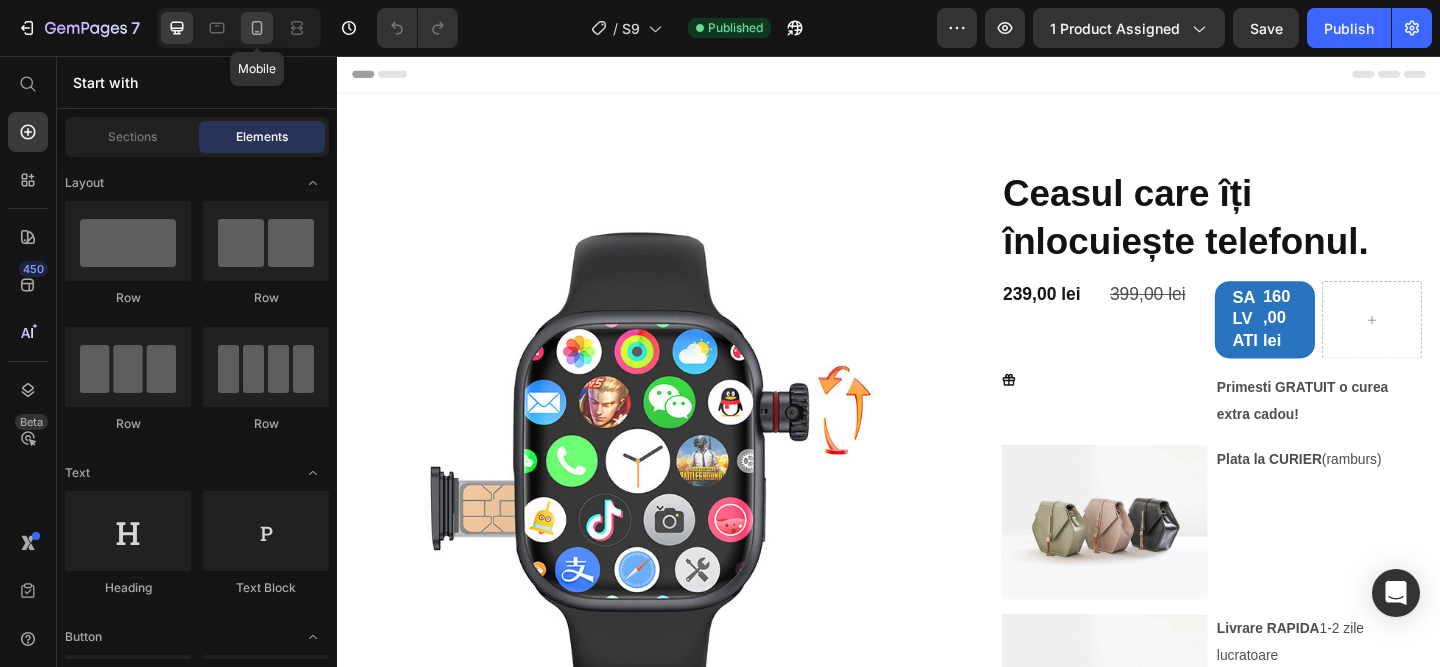 click 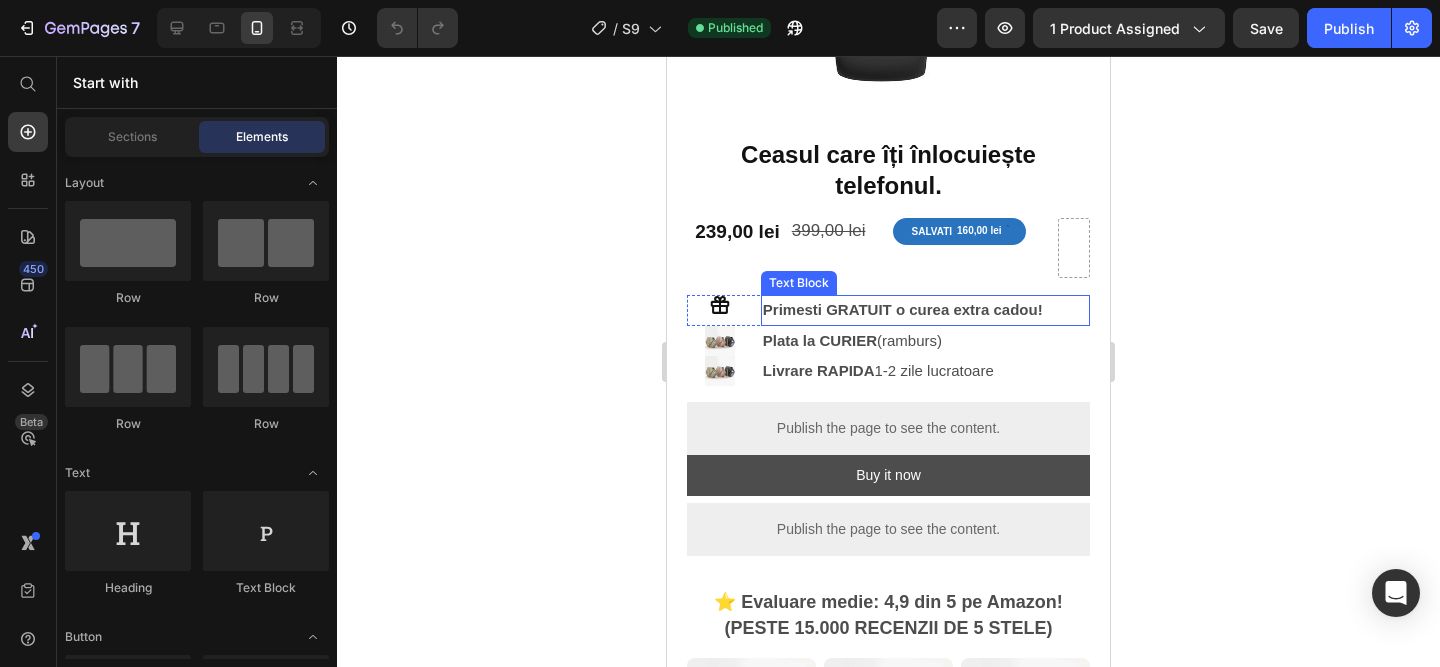 scroll, scrollTop: 419, scrollLeft: 0, axis: vertical 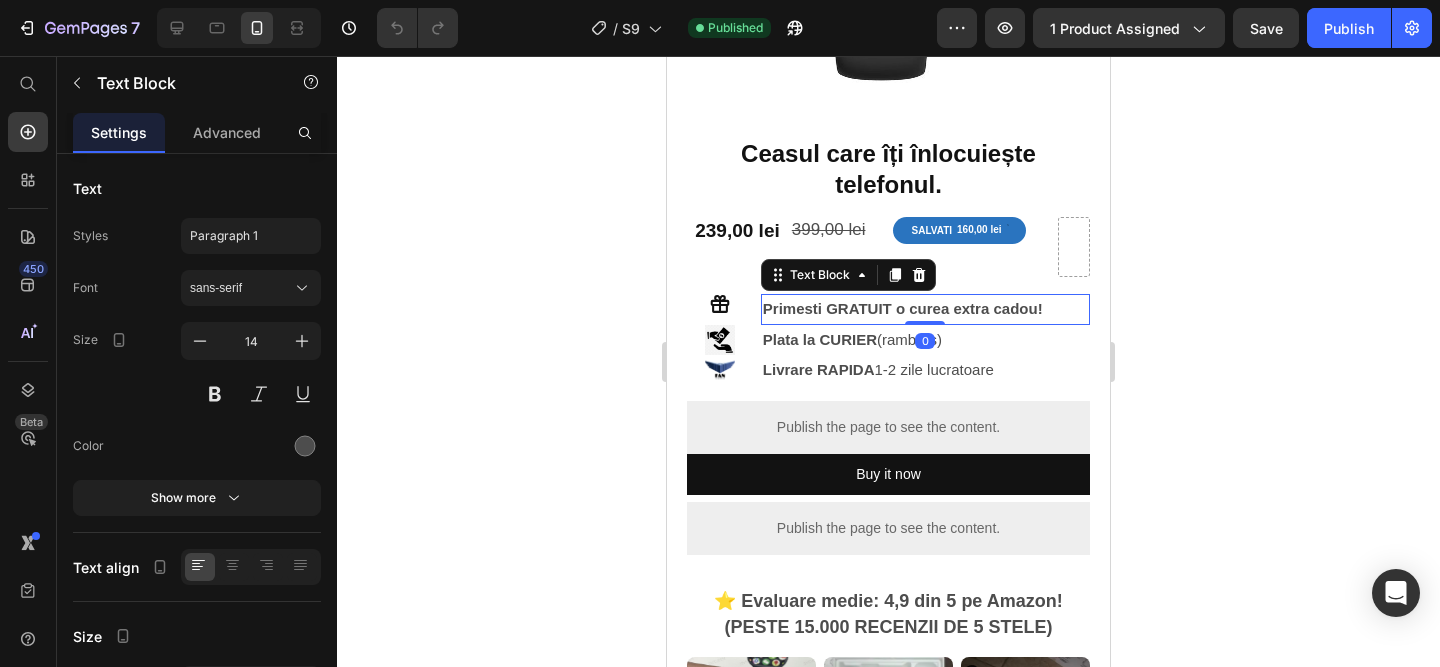 click on "Primesti GRATUIT o curea extra cadou!" at bounding box center [925, 309] 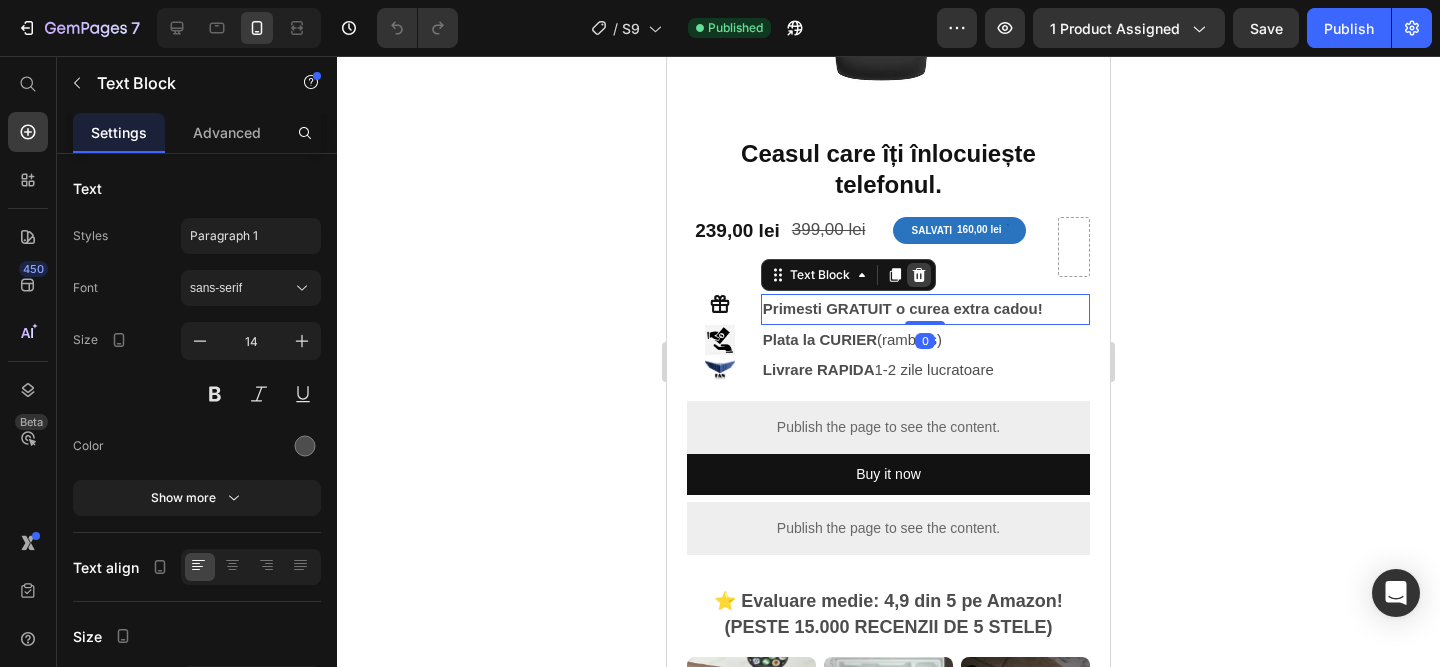 click 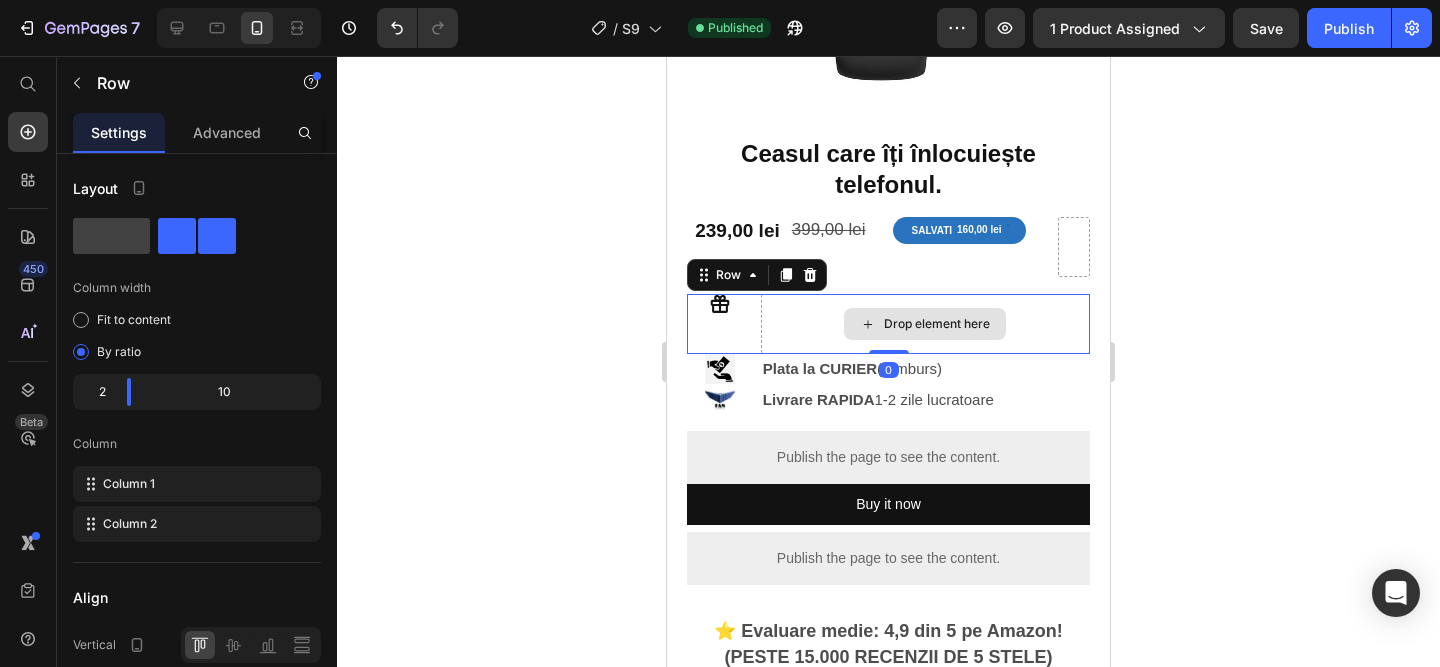 click on "Drop element here" at bounding box center [925, 324] 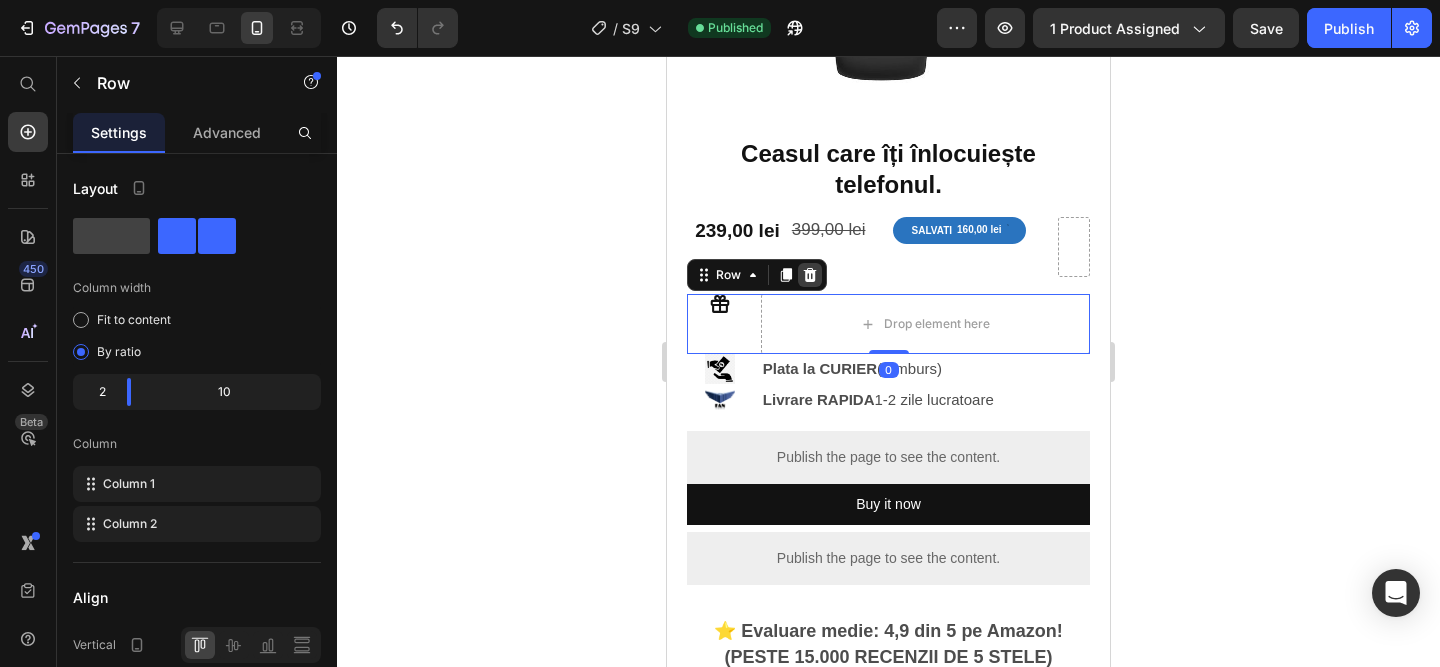 click 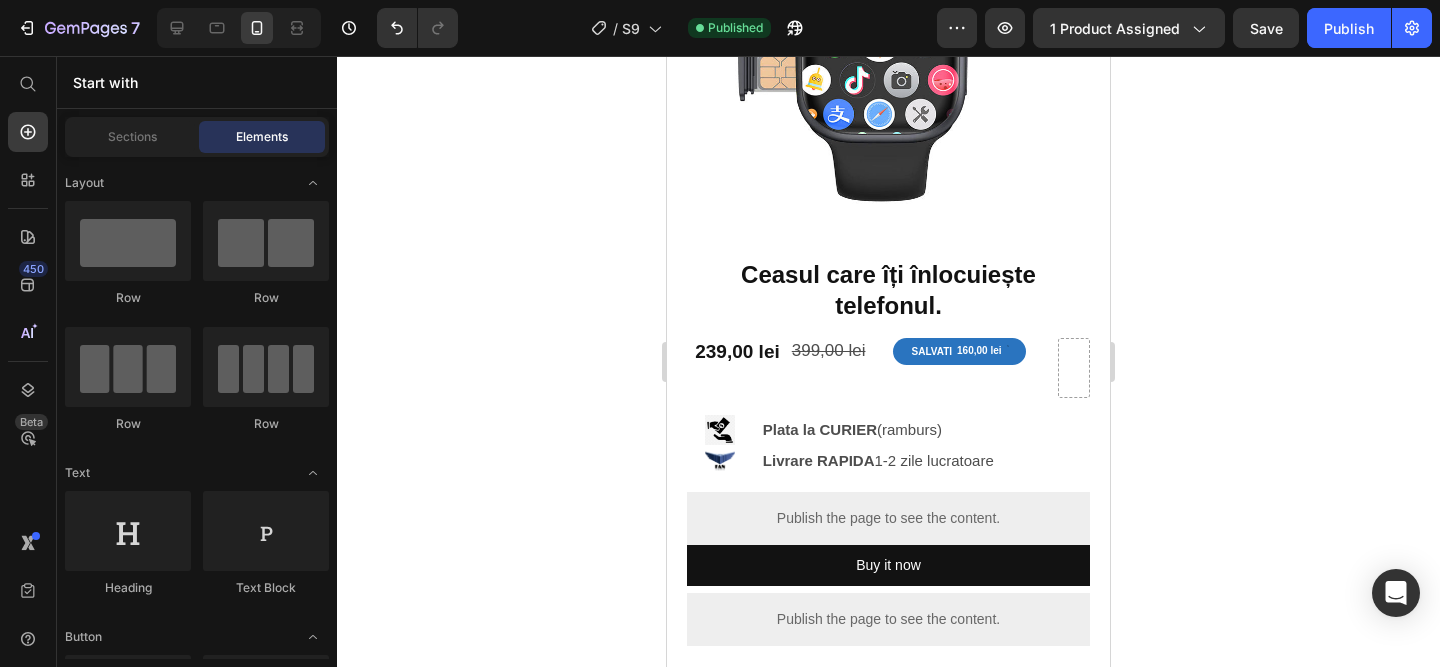 scroll, scrollTop: 287, scrollLeft: 0, axis: vertical 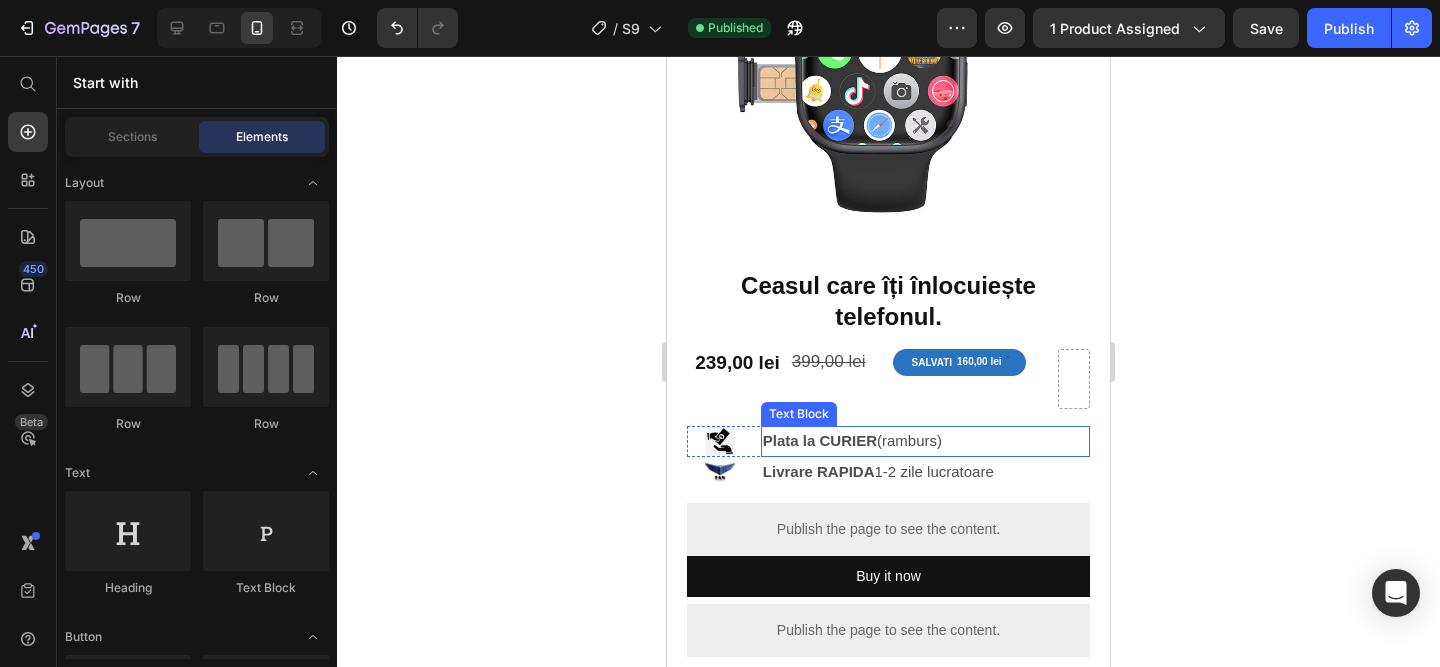 click on "Plata la CURIER  (ramburs)" at bounding box center [925, 441] 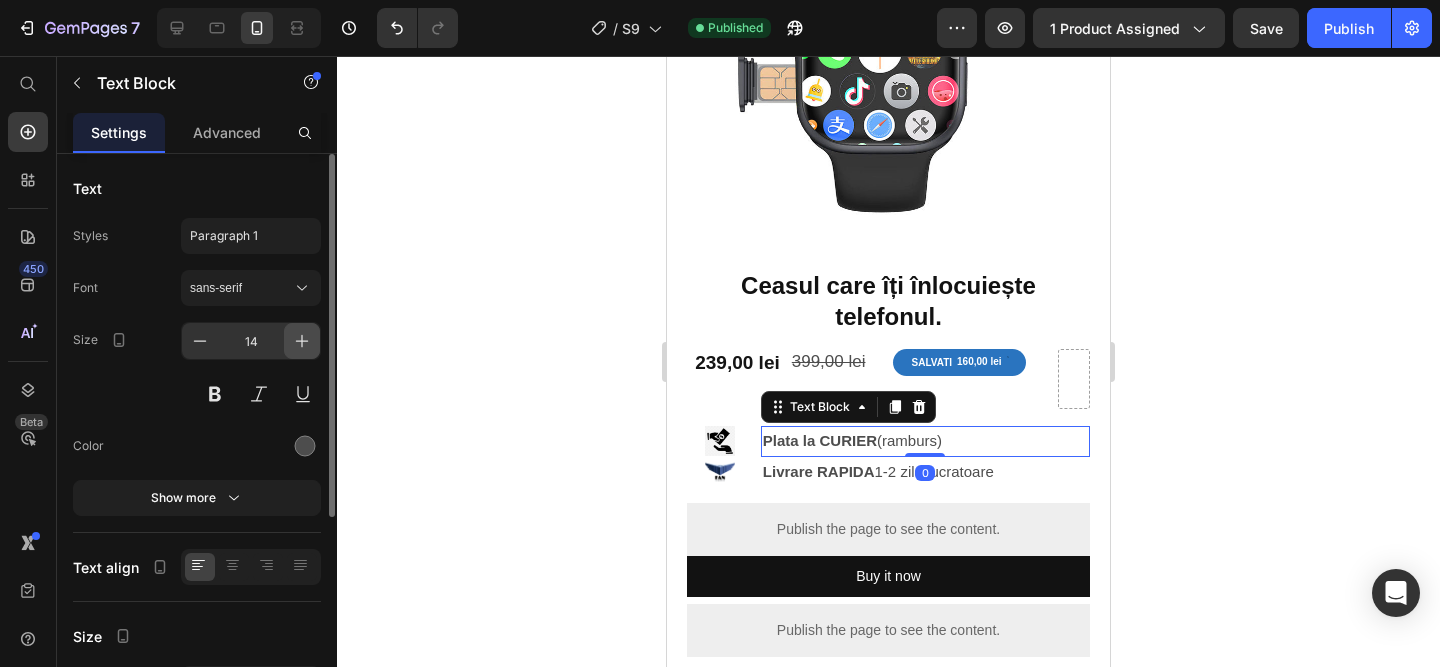 click at bounding box center (302, 341) 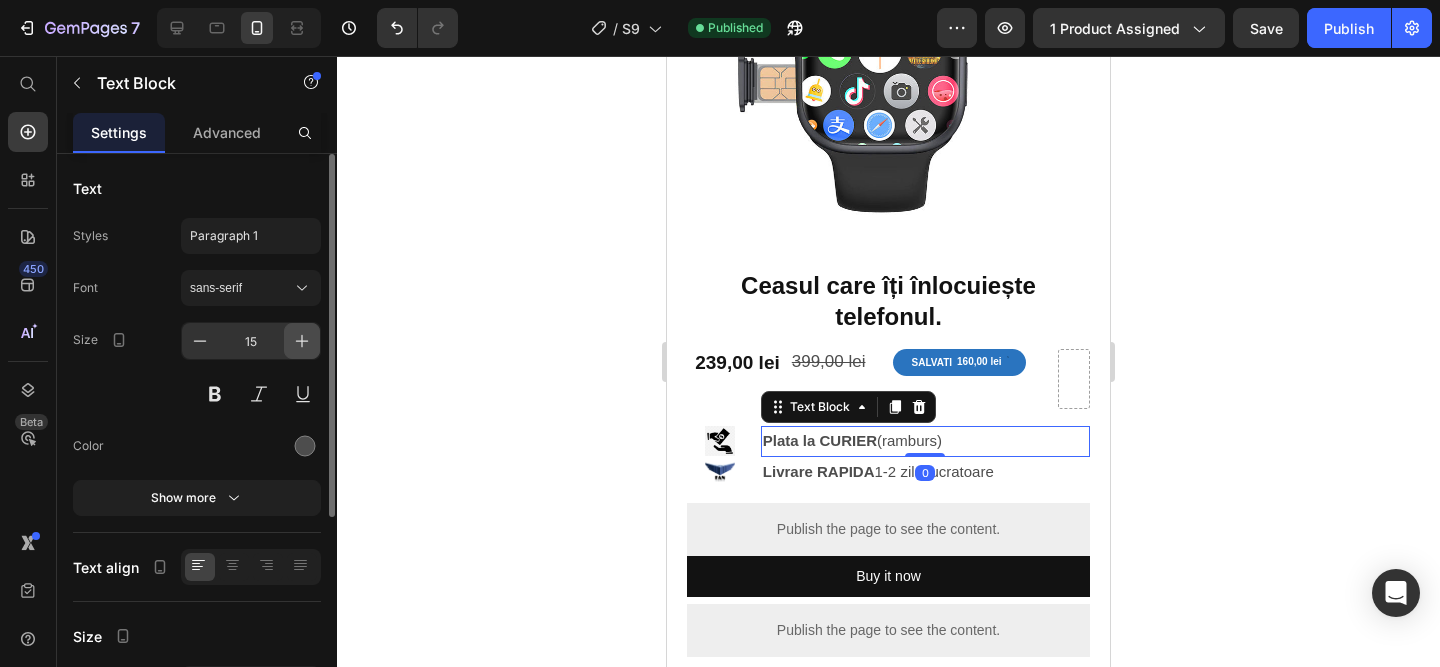 click at bounding box center [302, 341] 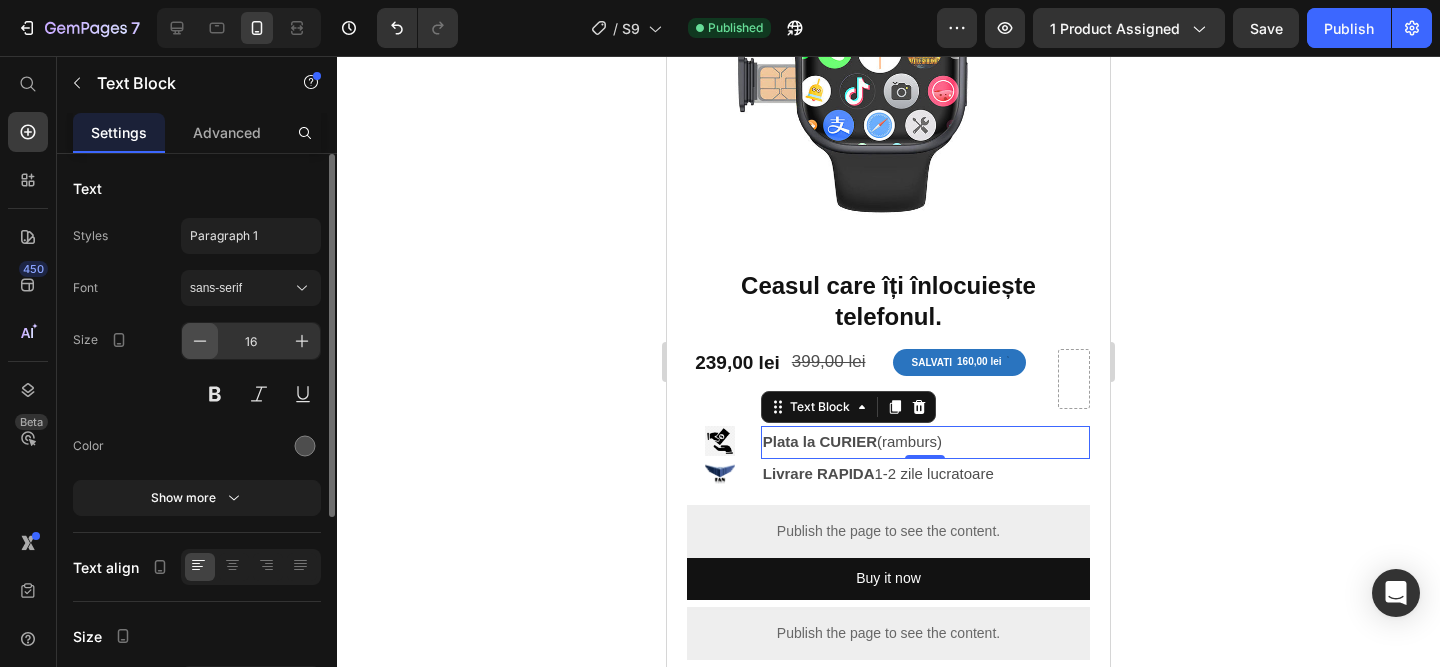 click at bounding box center [200, 341] 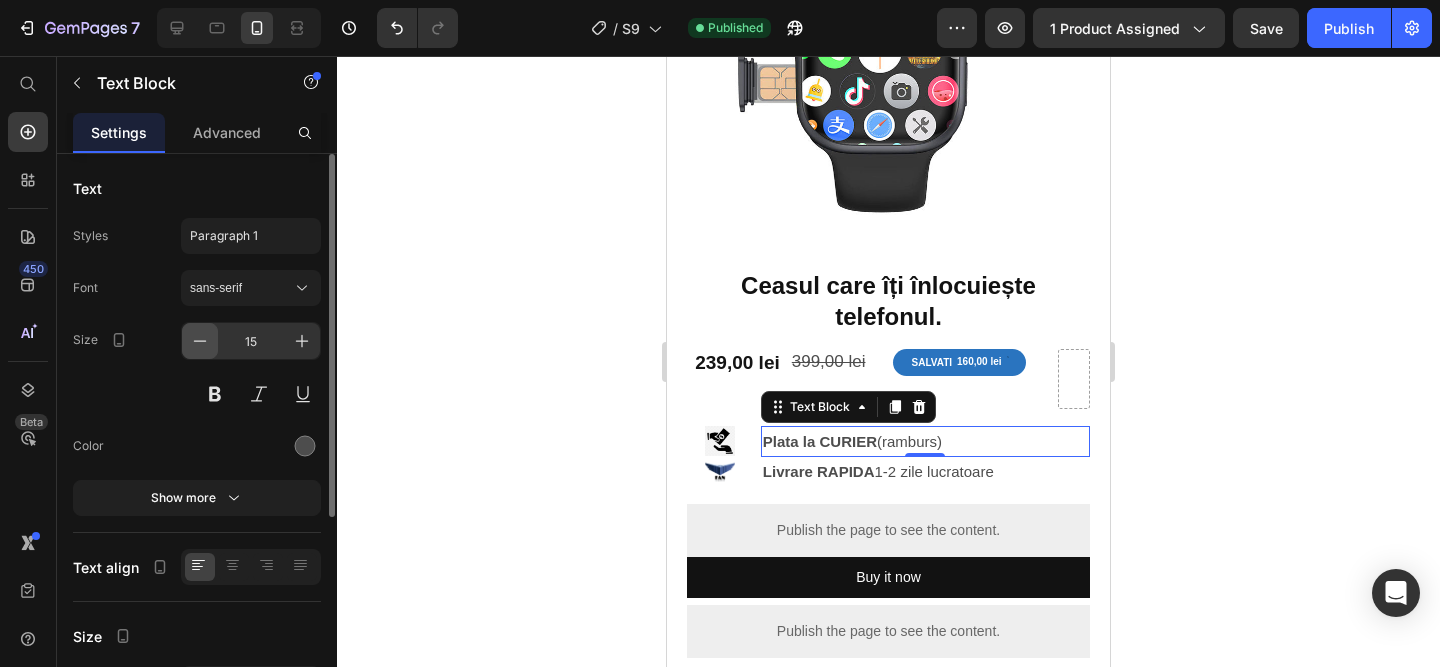 click at bounding box center (200, 341) 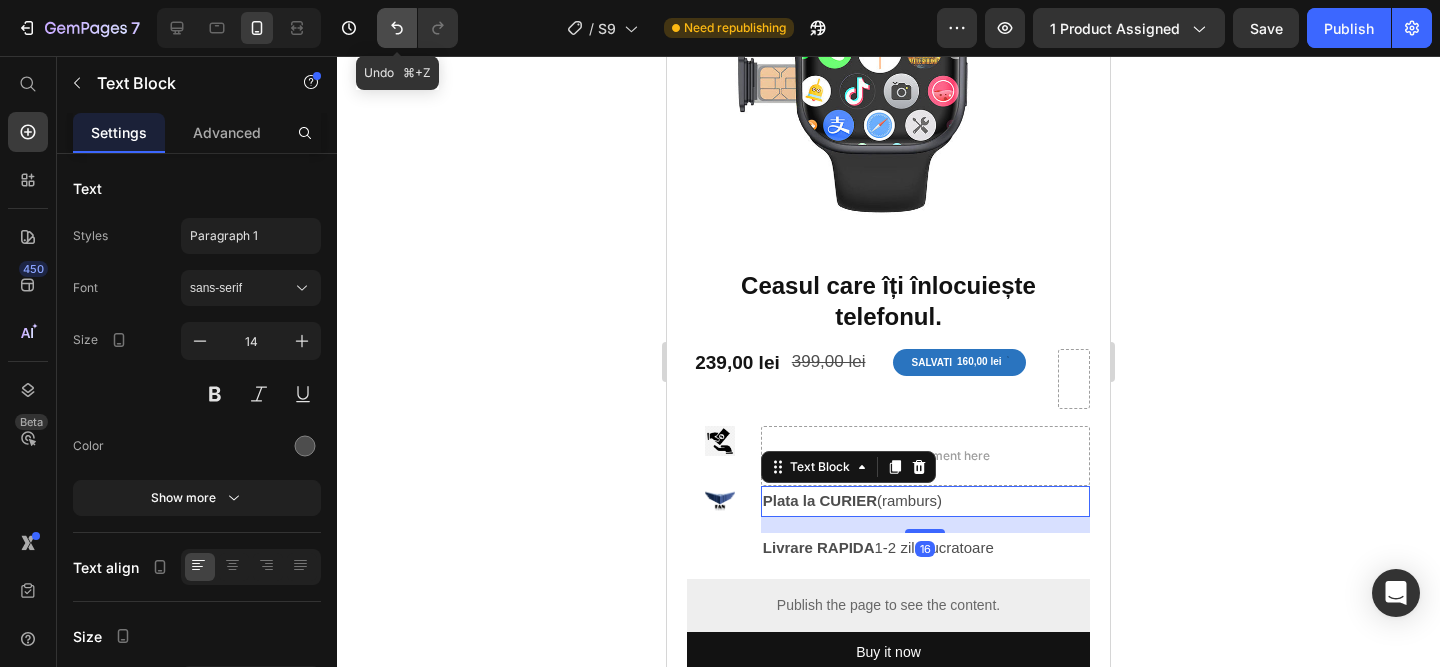 click 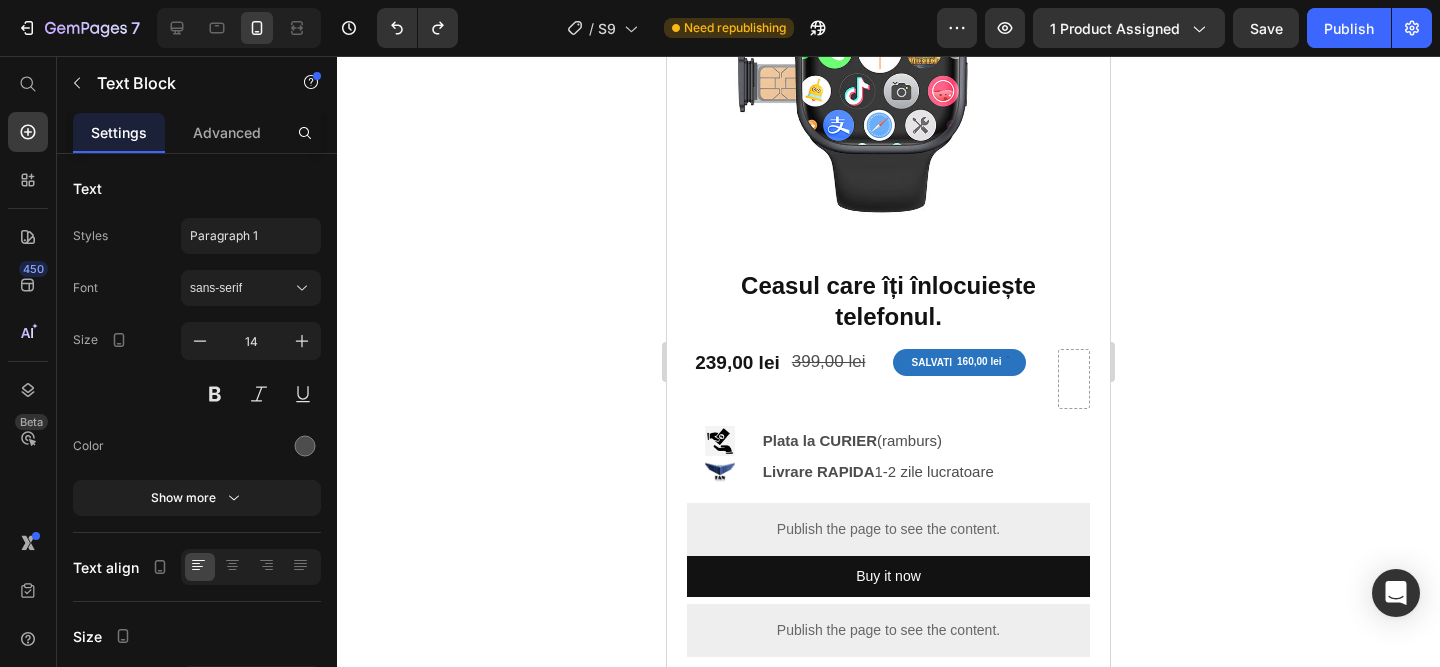 click on "Plata la CURIER  (ramburs)" at bounding box center [925, 441] 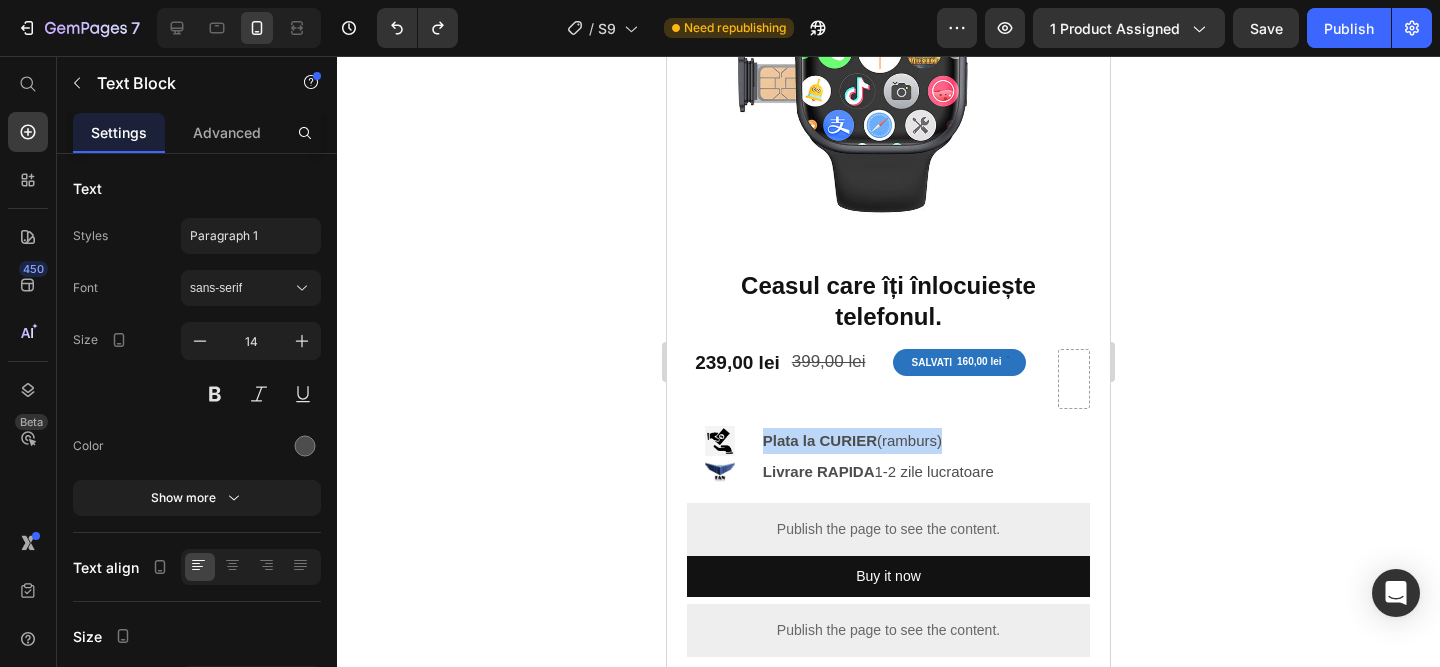 drag, startPoint x: 957, startPoint y: 444, endPoint x: 762, endPoint y: 443, distance: 195.00256 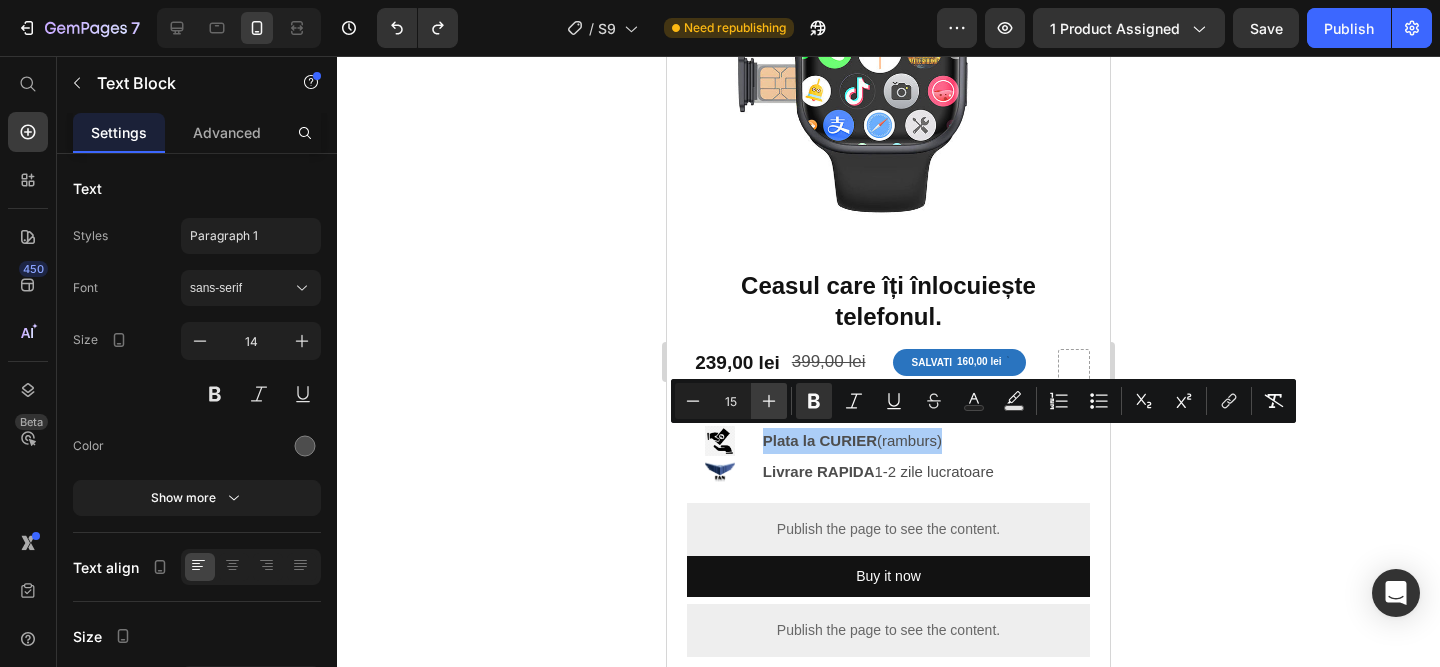 click 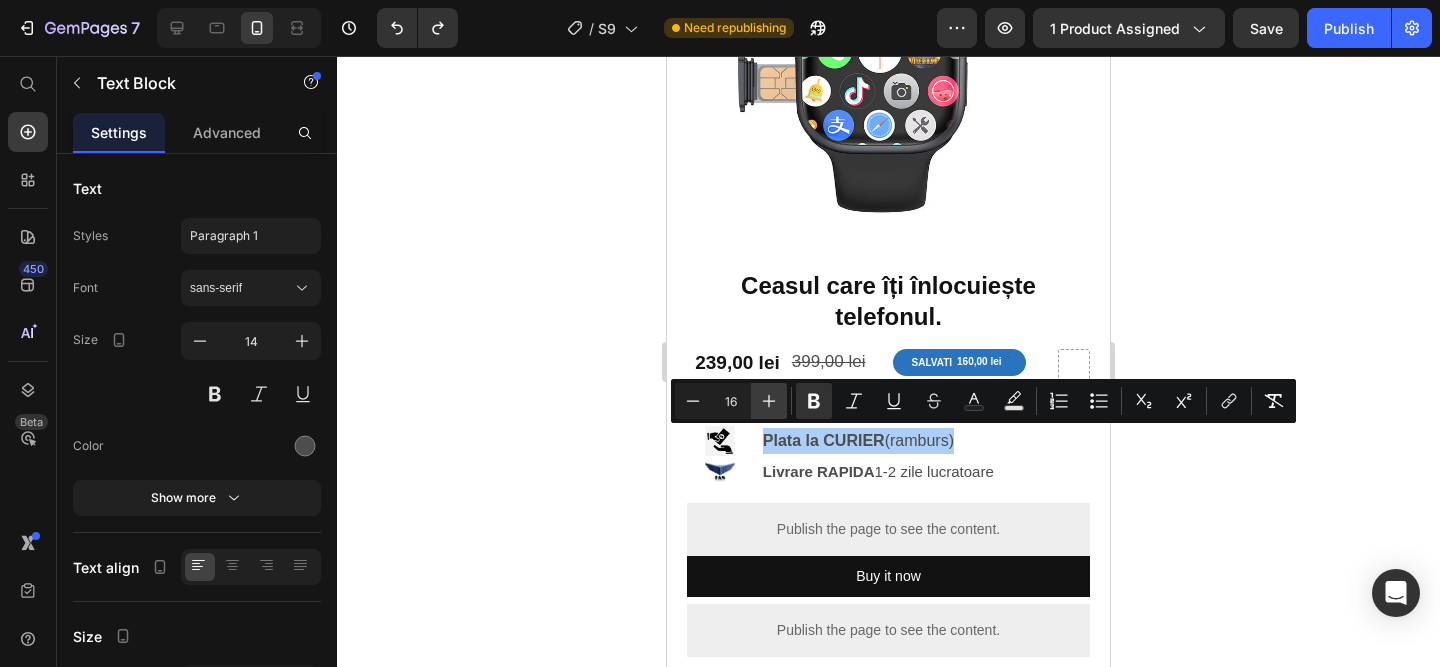 click 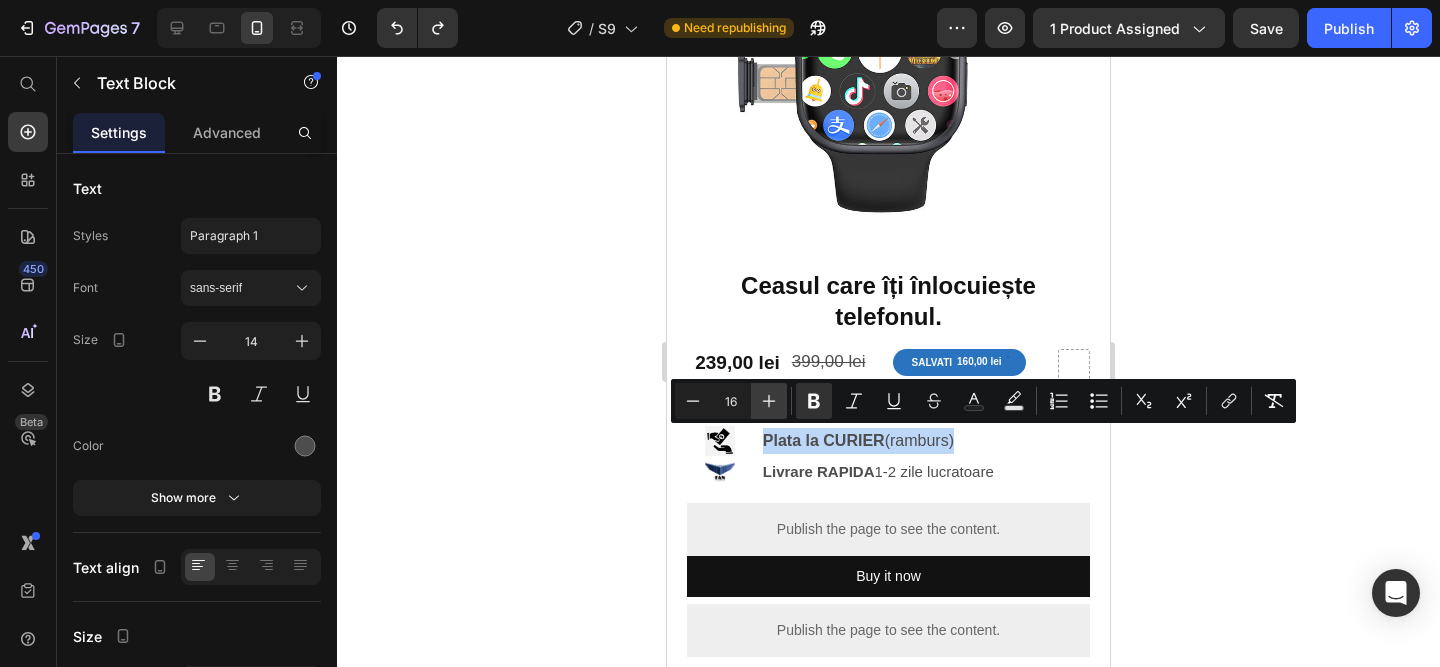 type on "17" 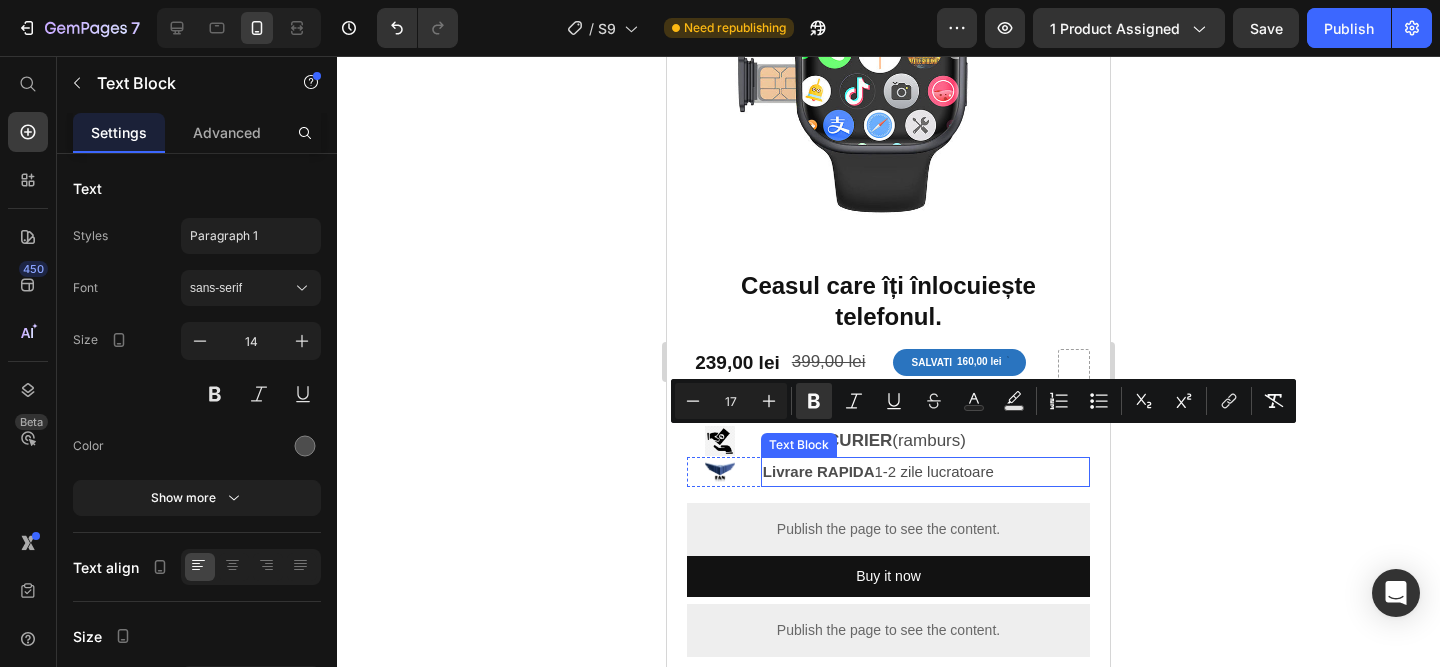 click on "Livrare RAPIDA  1-2 zile lucratoare" at bounding box center (925, 472) 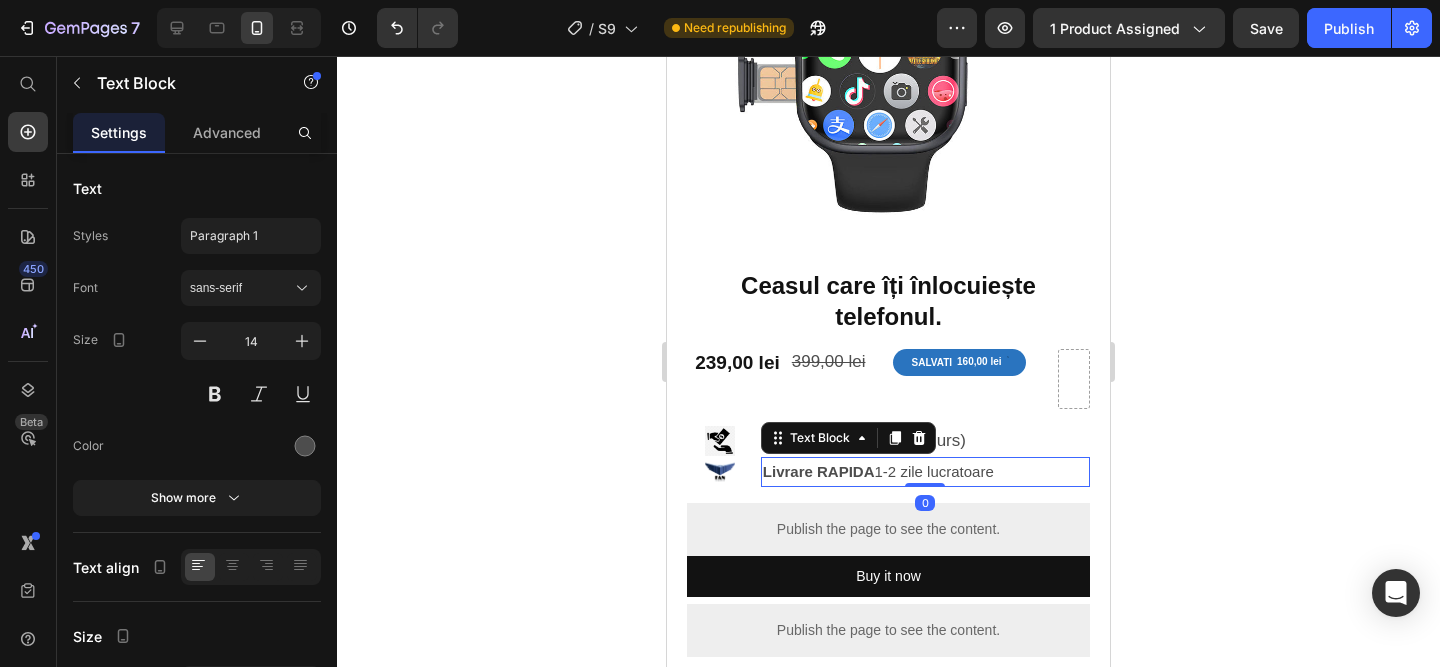 click on "Livrare RAPIDA  1-2 zile lucratoare" at bounding box center (925, 472) 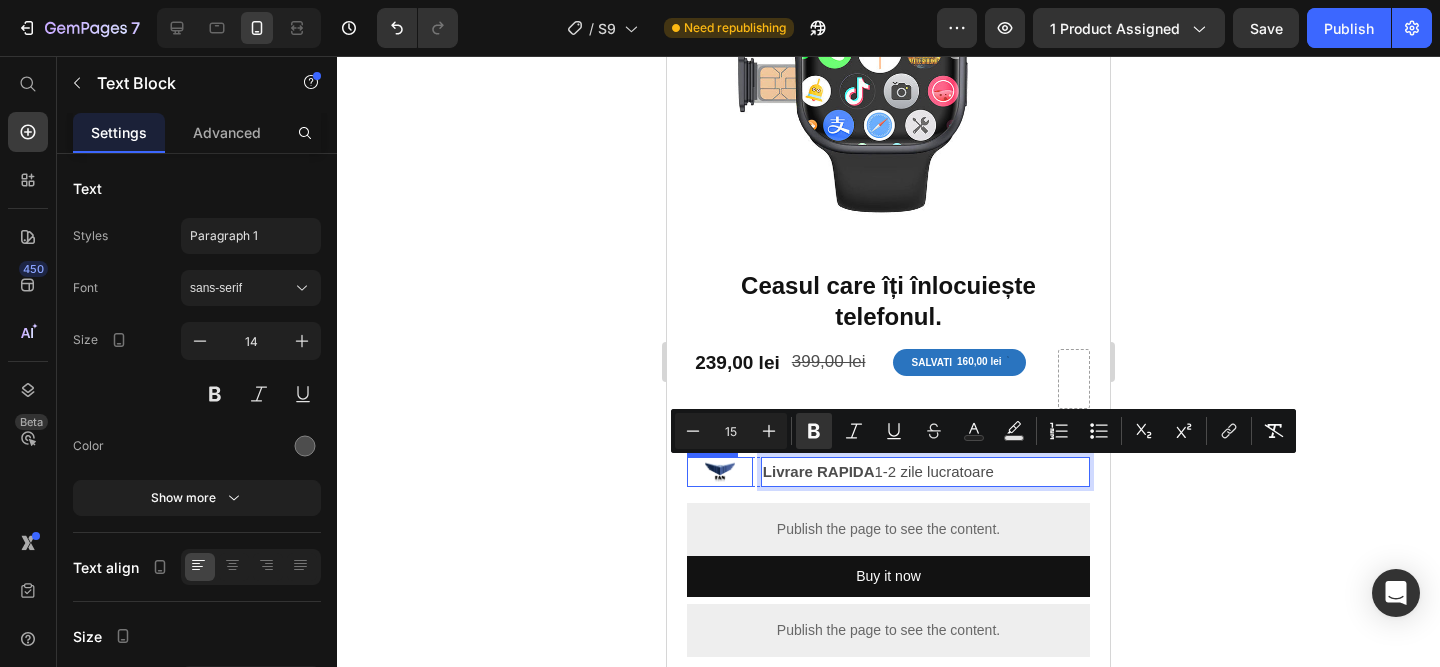 drag, startPoint x: 1017, startPoint y: 471, endPoint x: 746, endPoint y: 465, distance: 271.0664 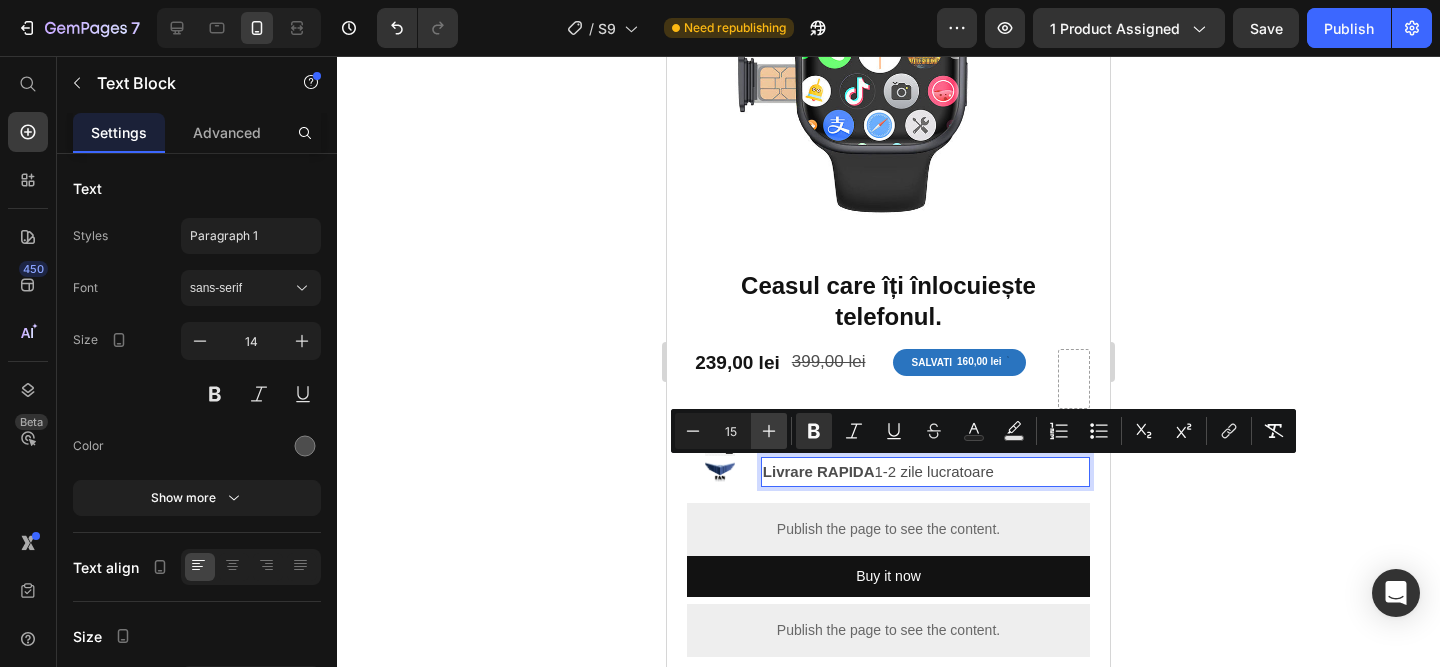 click 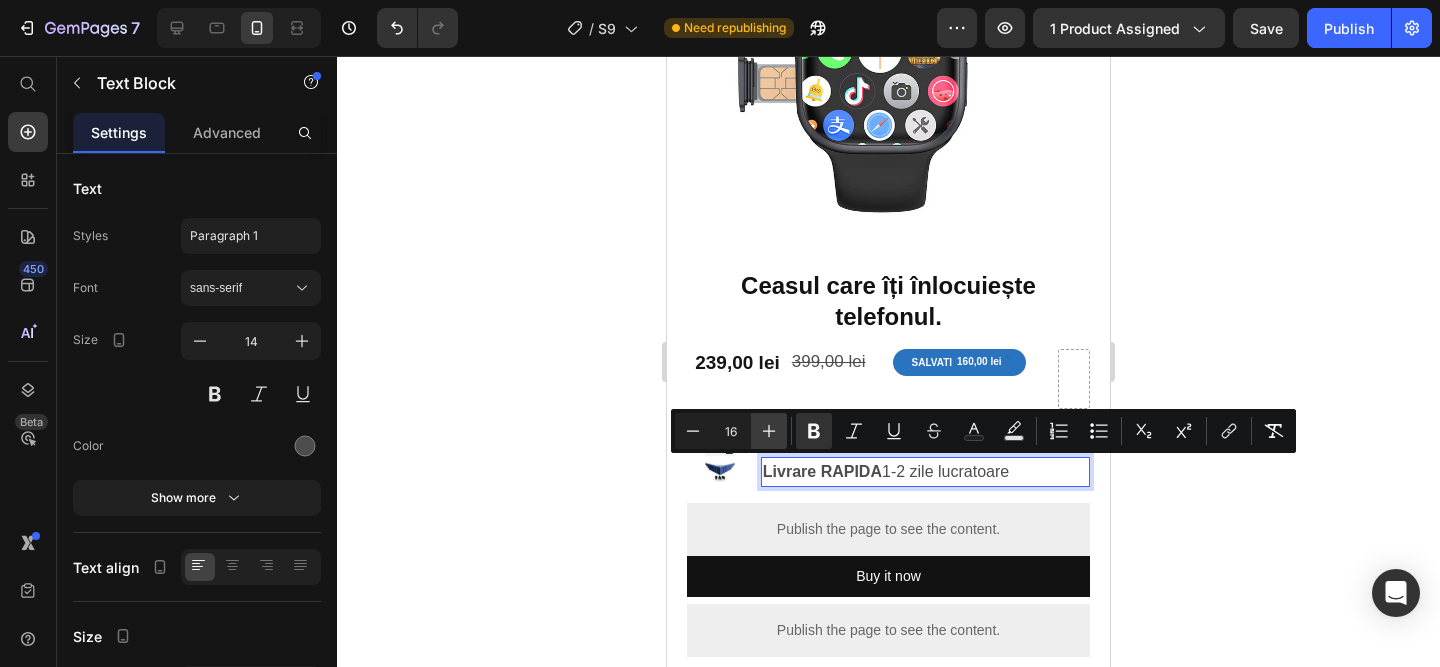 click 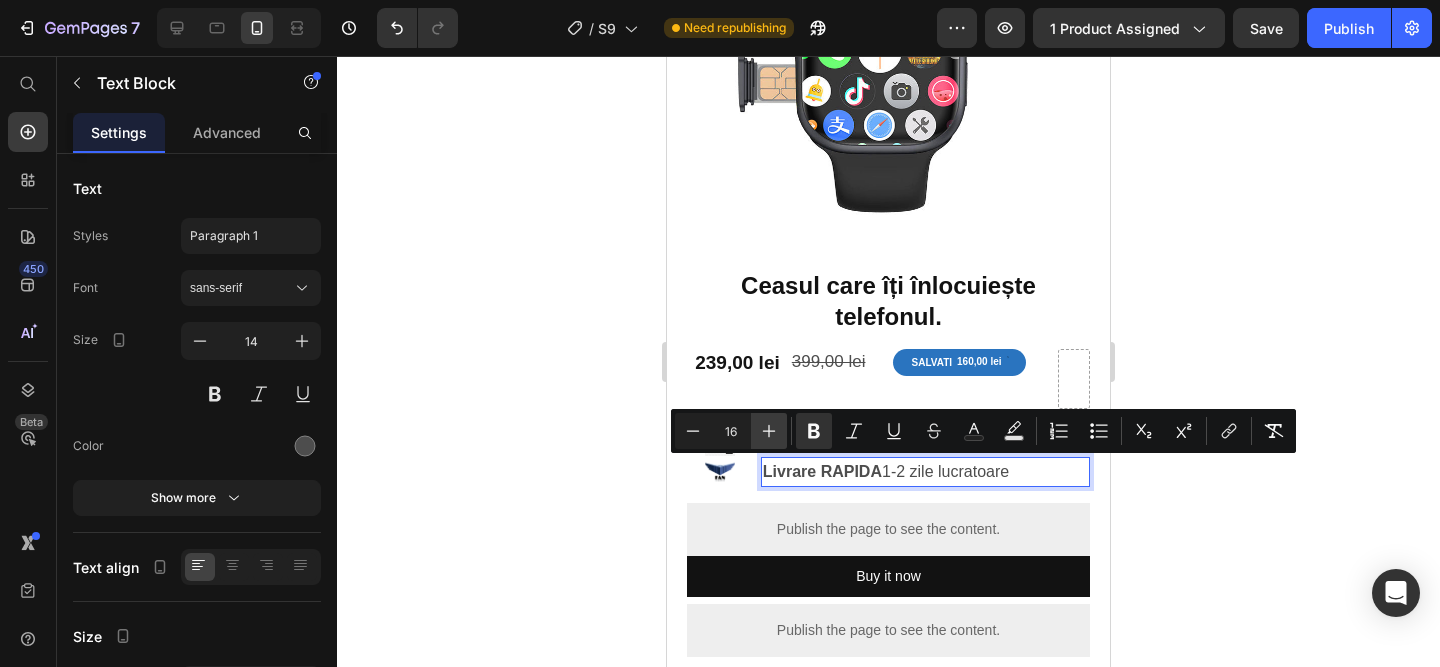 type on "17" 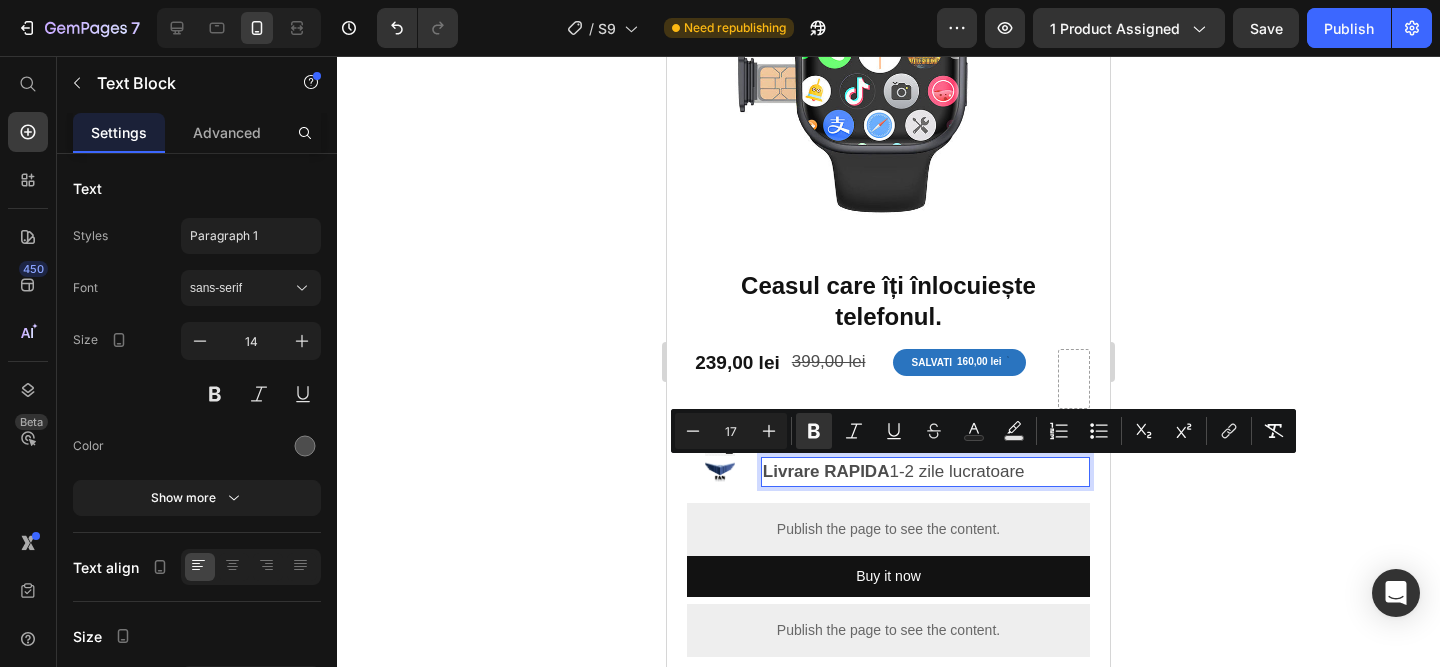 click 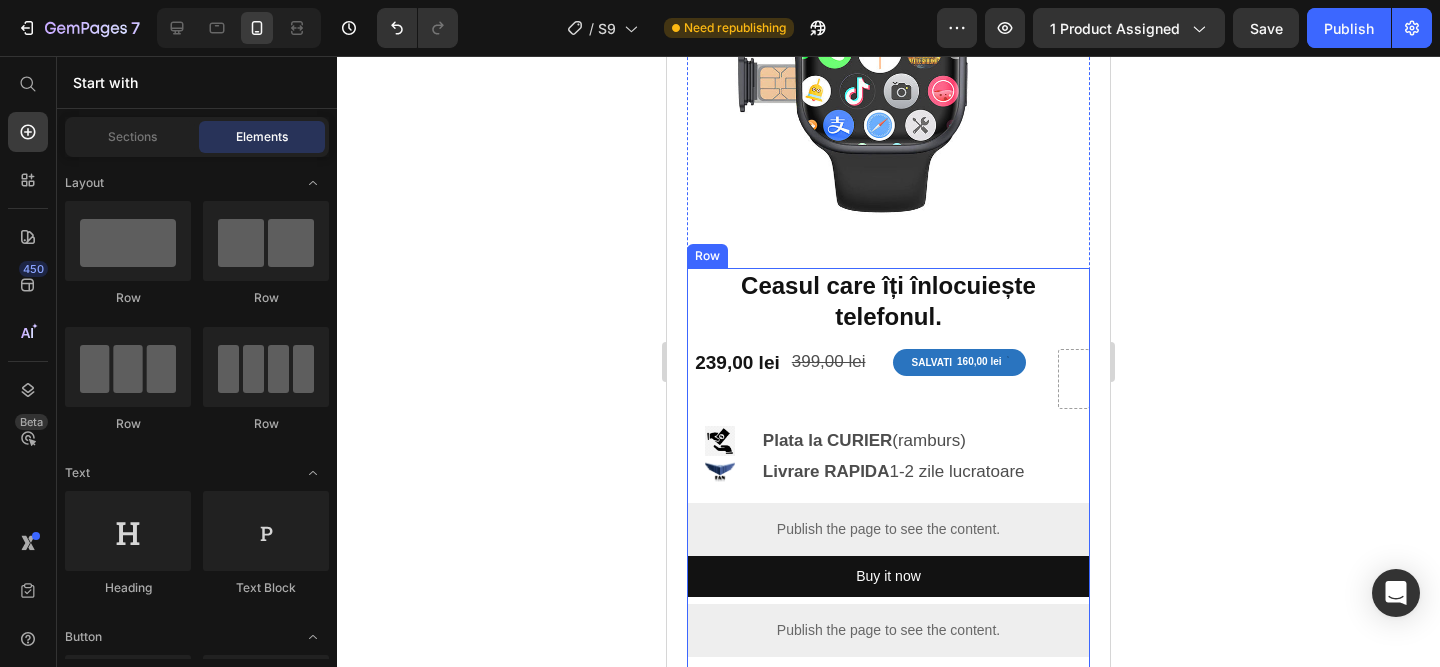 scroll, scrollTop: 0, scrollLeft: 0, axis: both 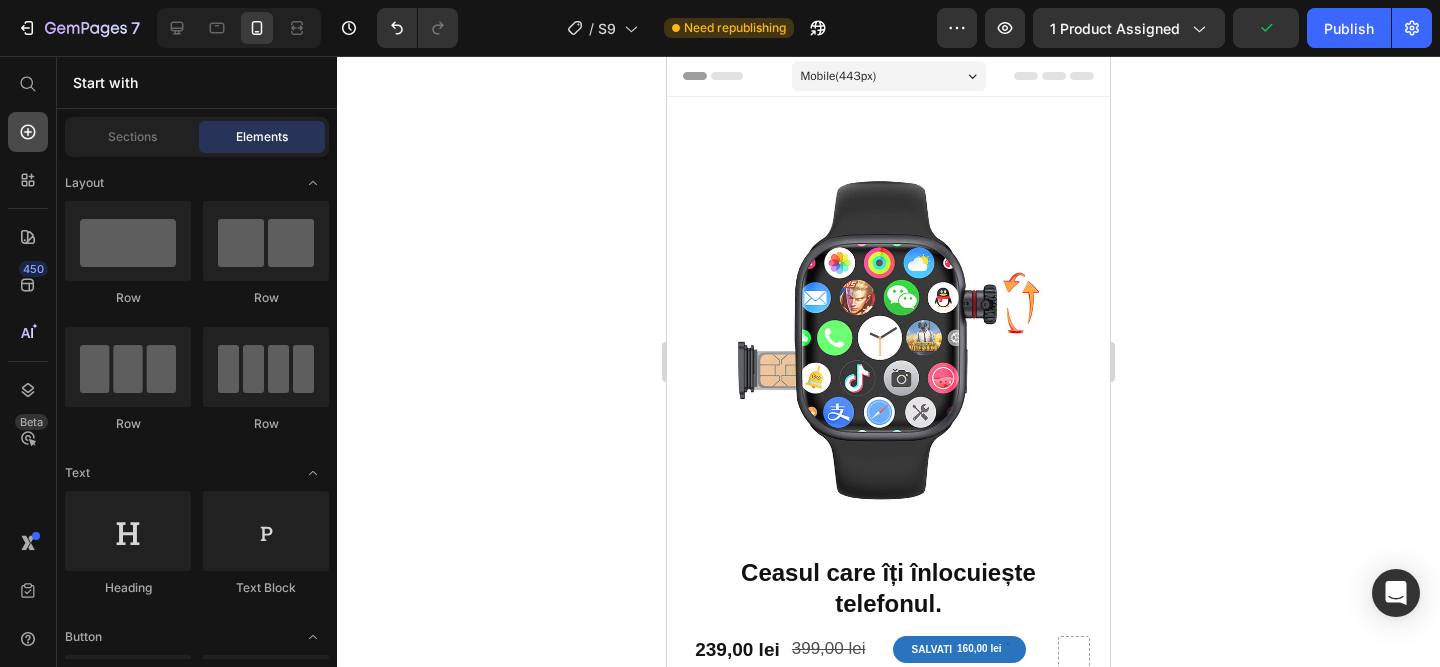 click 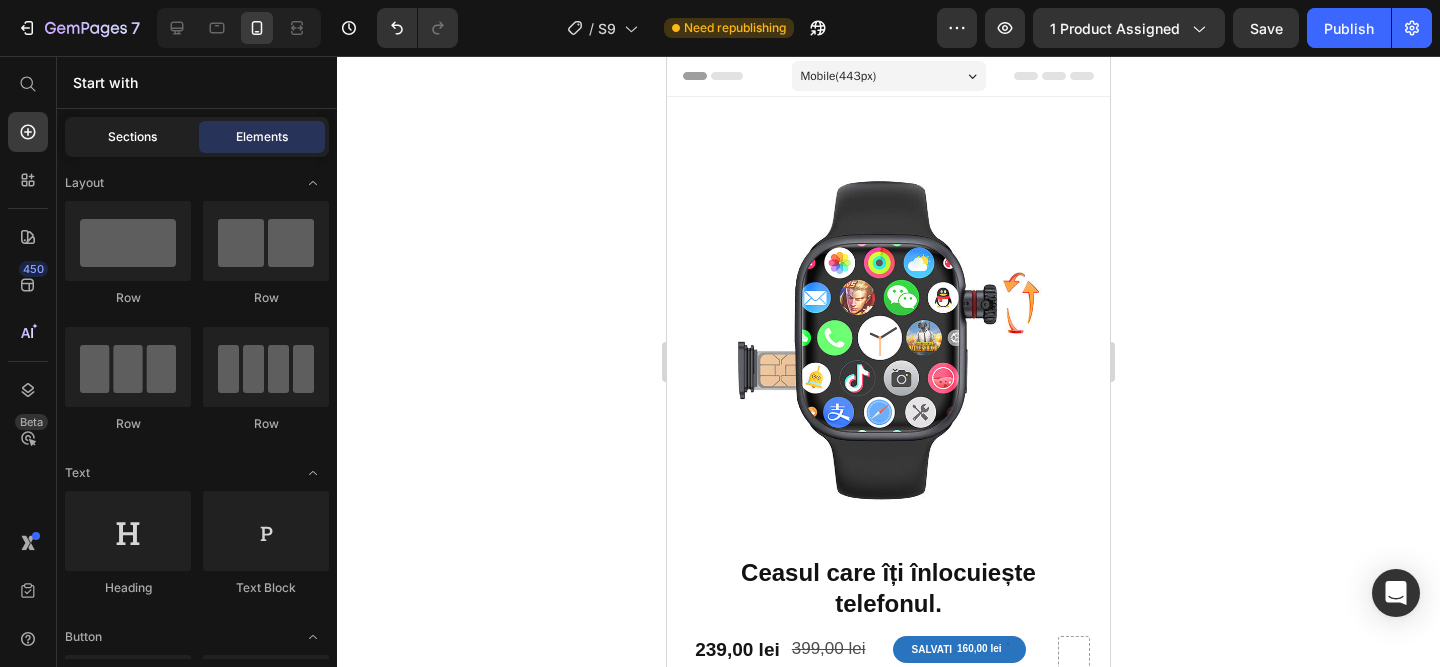 click on "Sections" 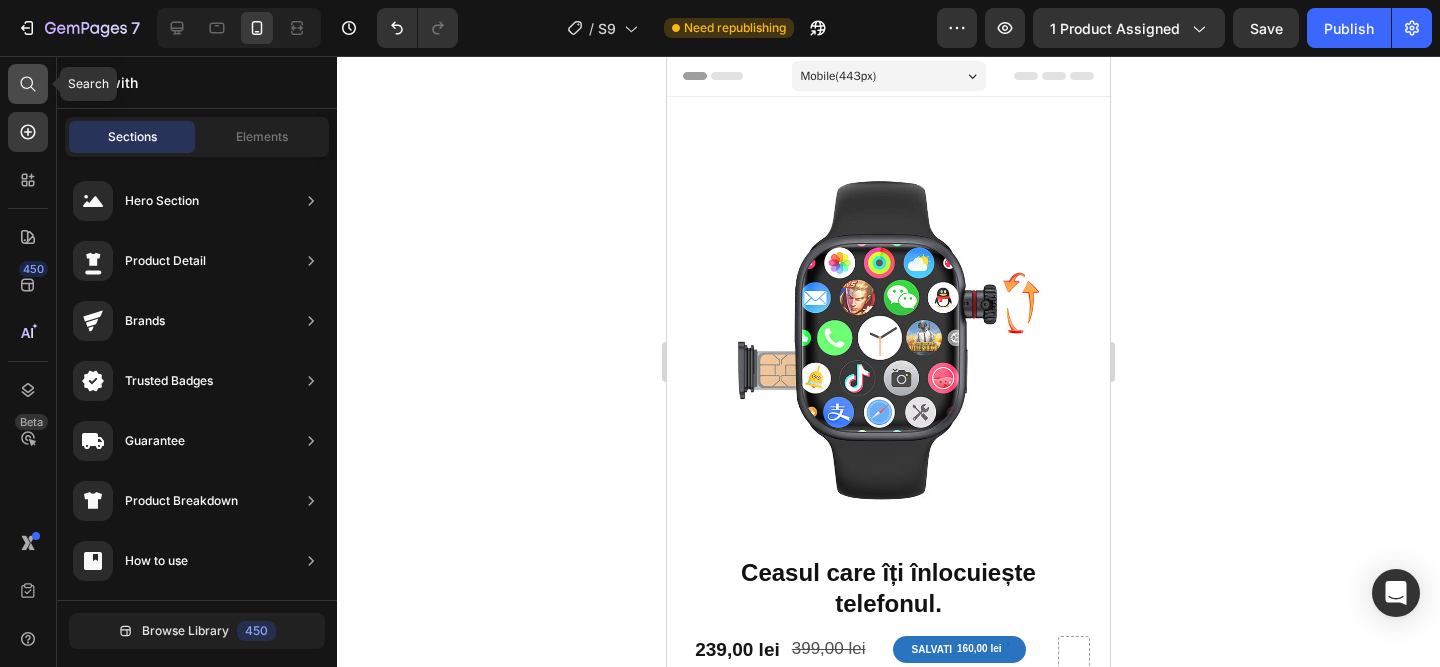 click 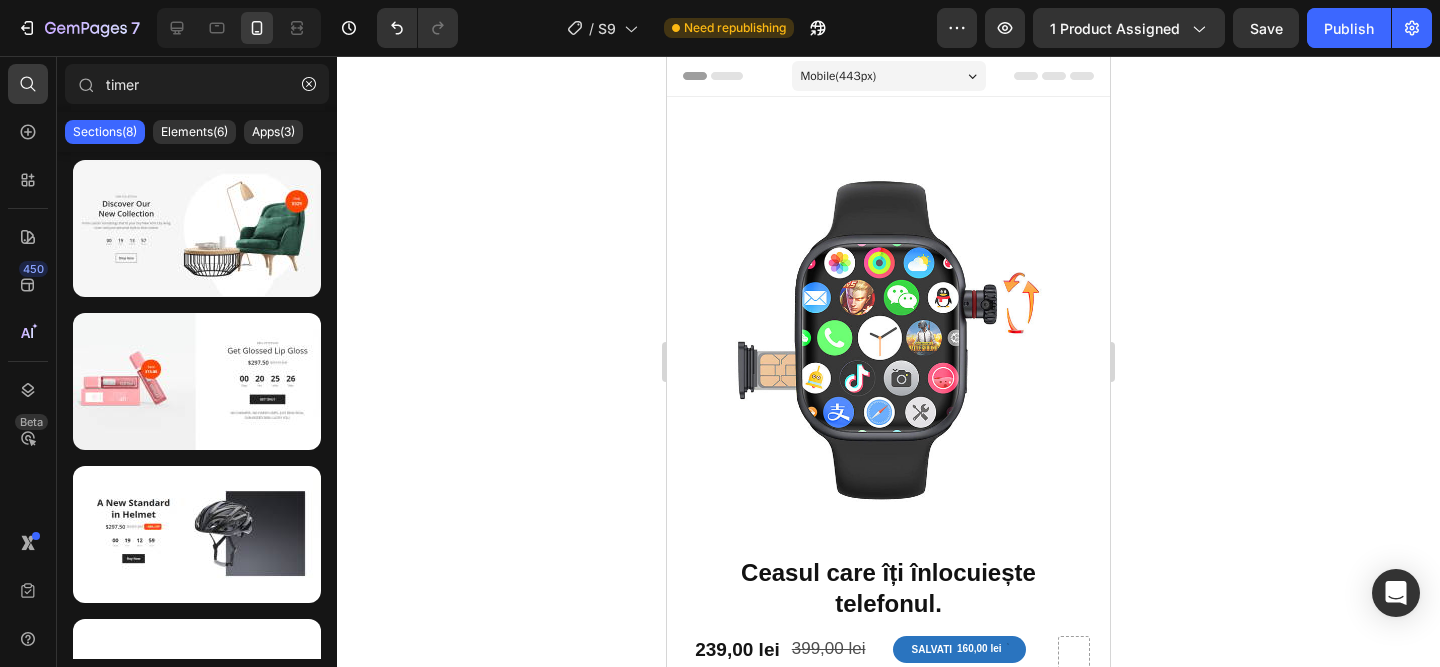 type on "timer" 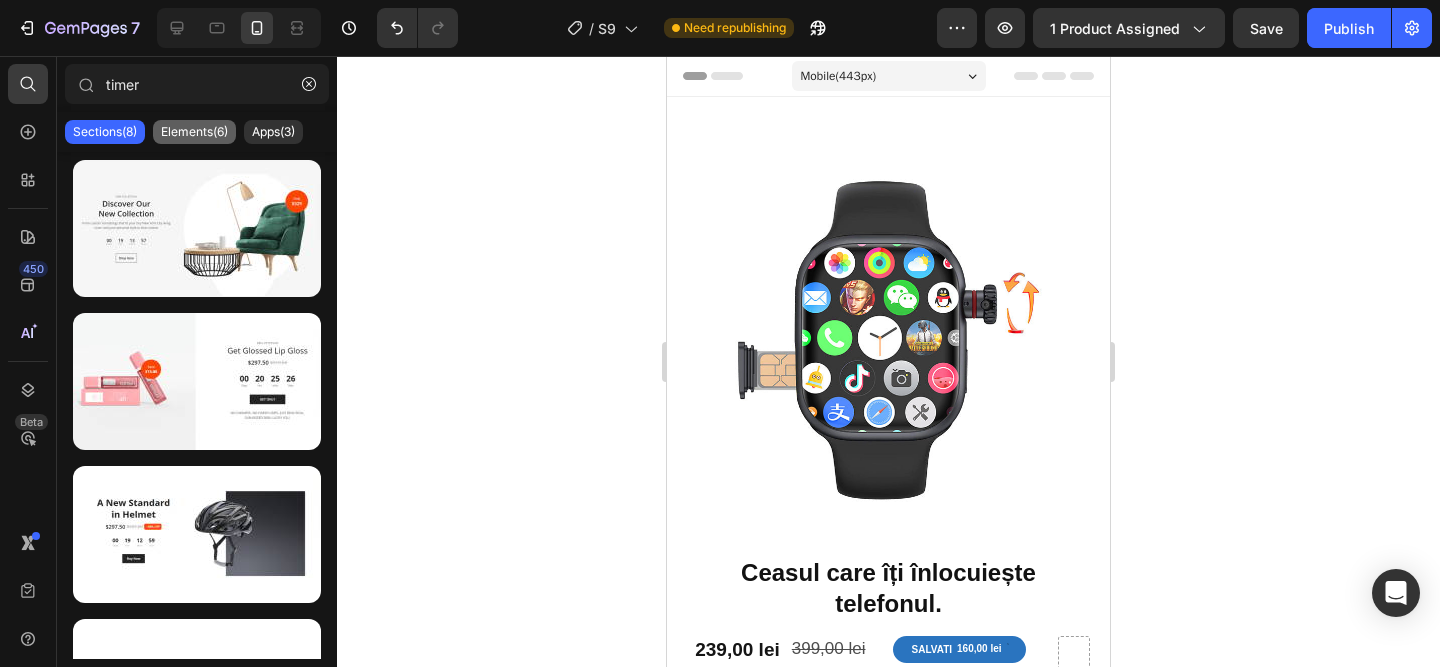 click on "Elements(6)" at bounding box center [194, 132] 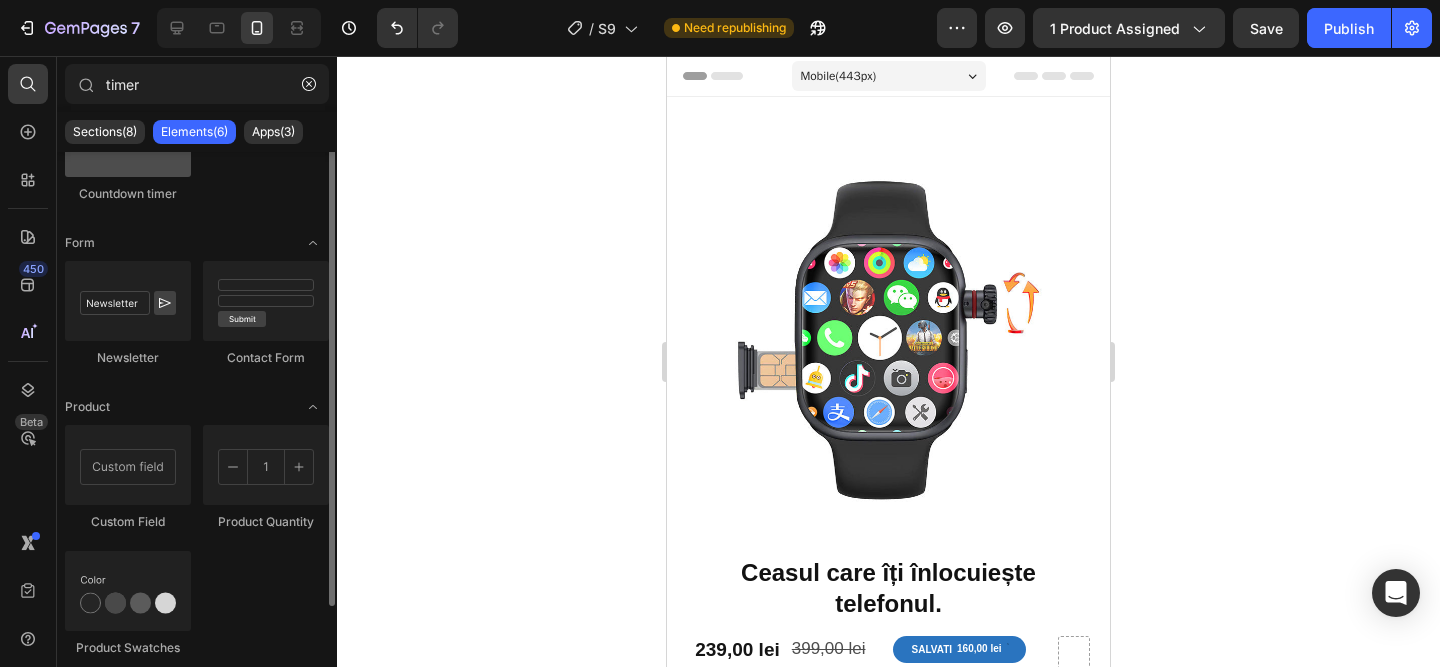 scroll, scrollTop: 0, scrollLeft: 0, axis: both 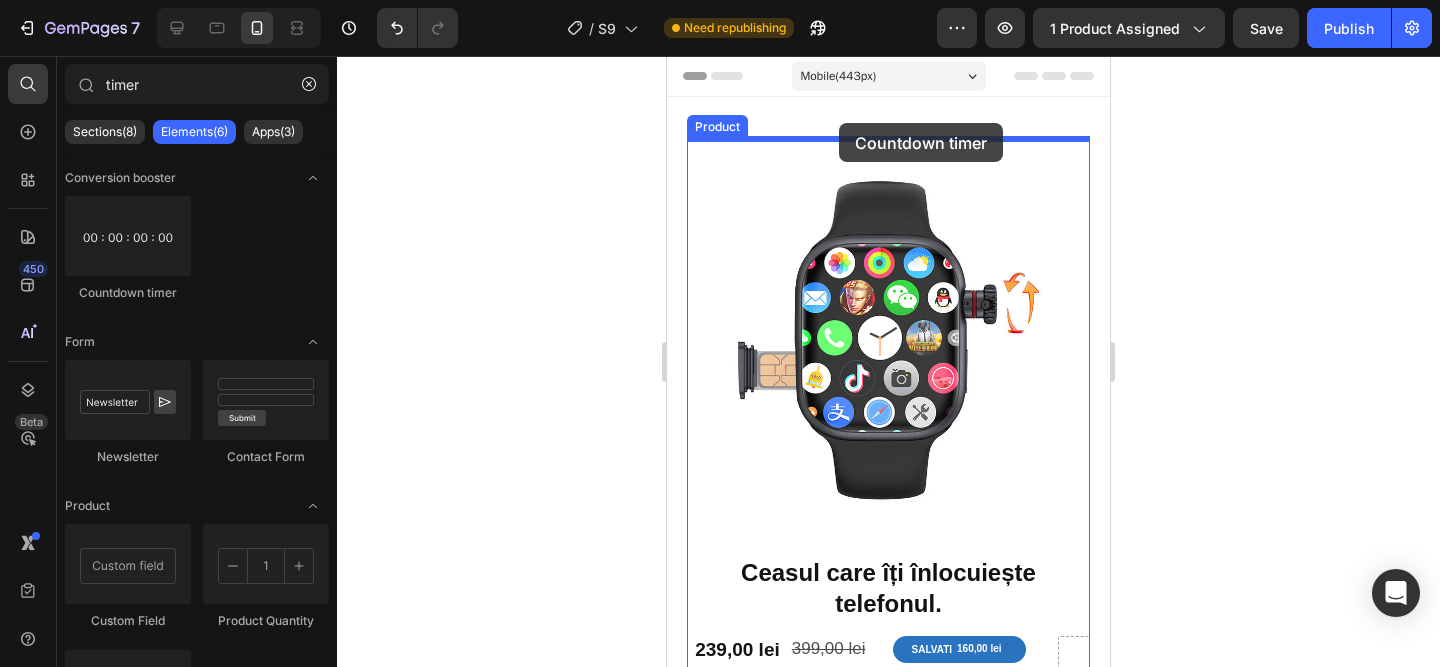 drag, startPoint x: 816, startPoint y: 277, endPoint x: 839, endPoint y: 123, distance: 155.70805 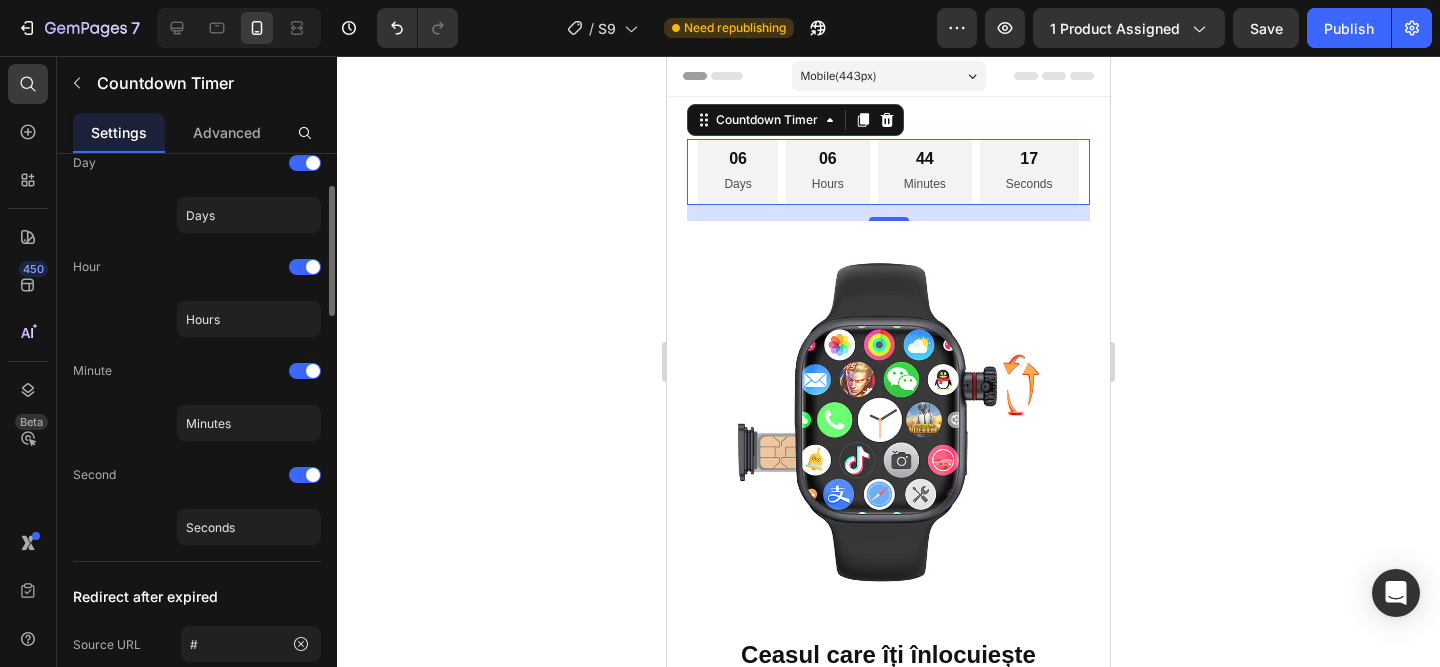 scroll, scrollTop: 282, scrollLeft: 0, axis: vertical 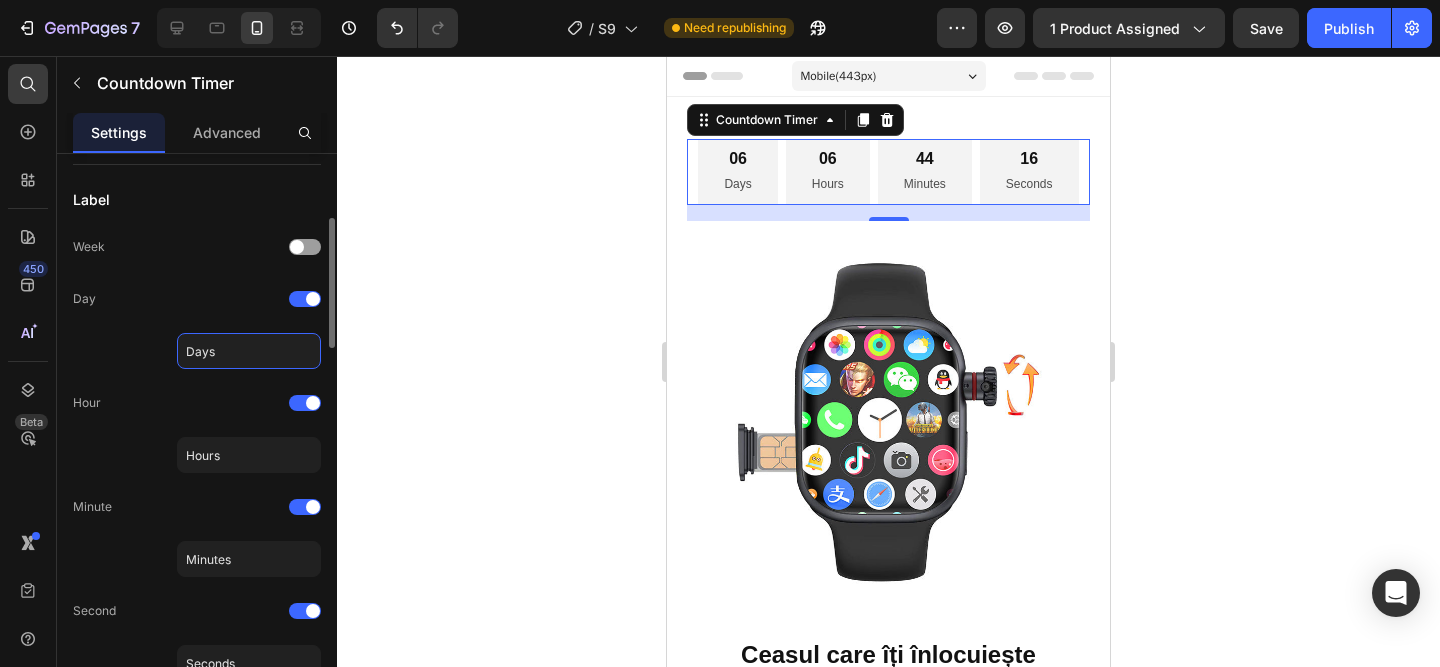 click on "Days" 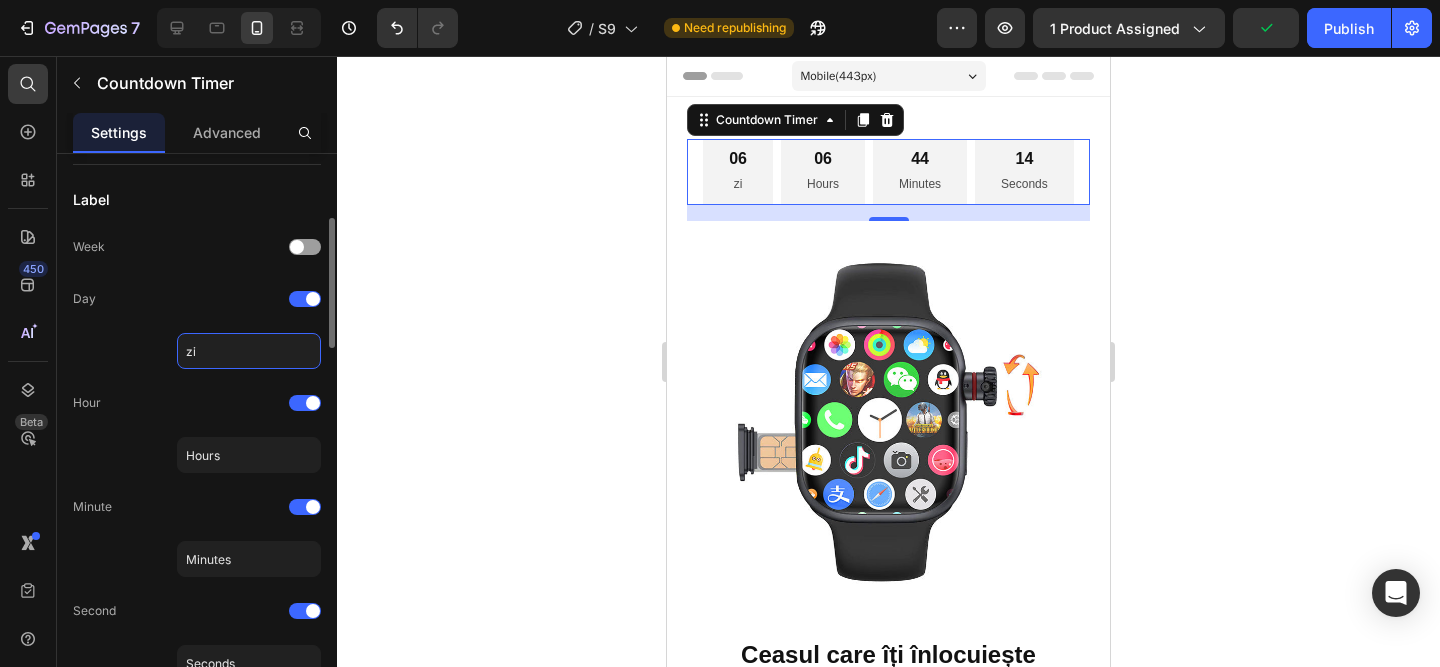 type on "z" 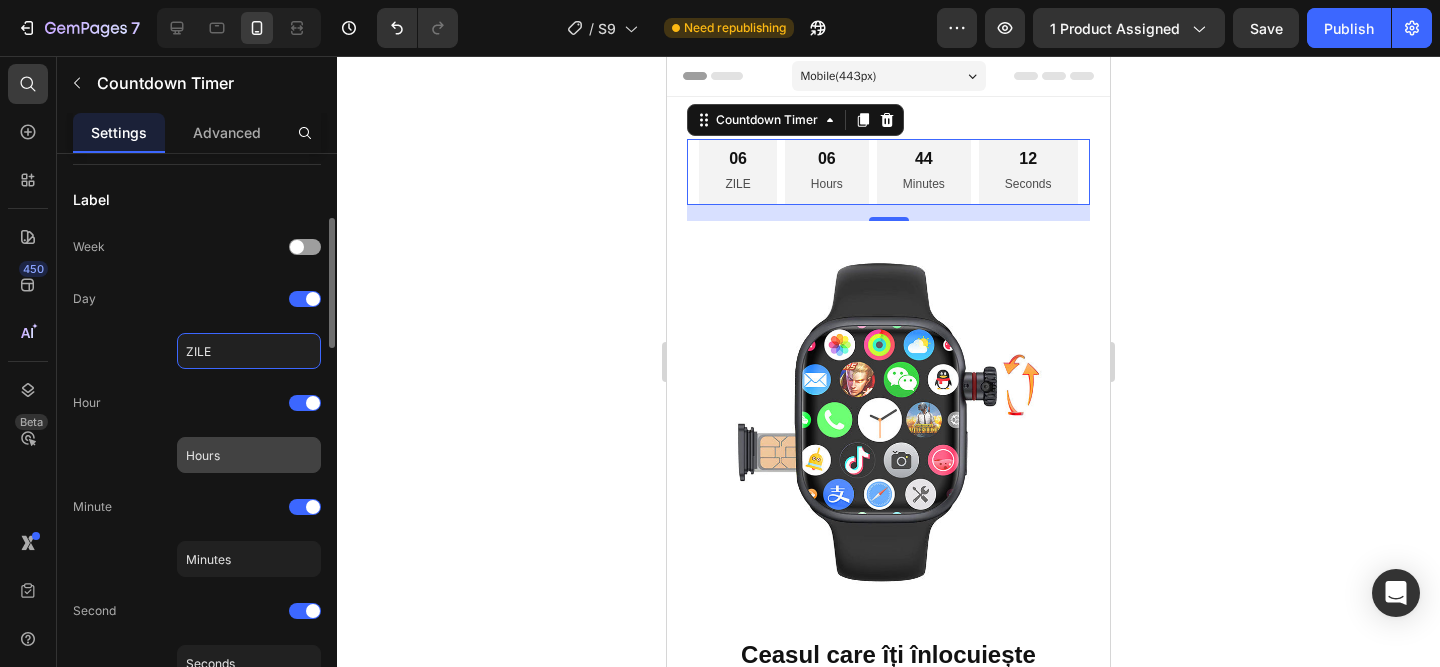 type on "ZILE" 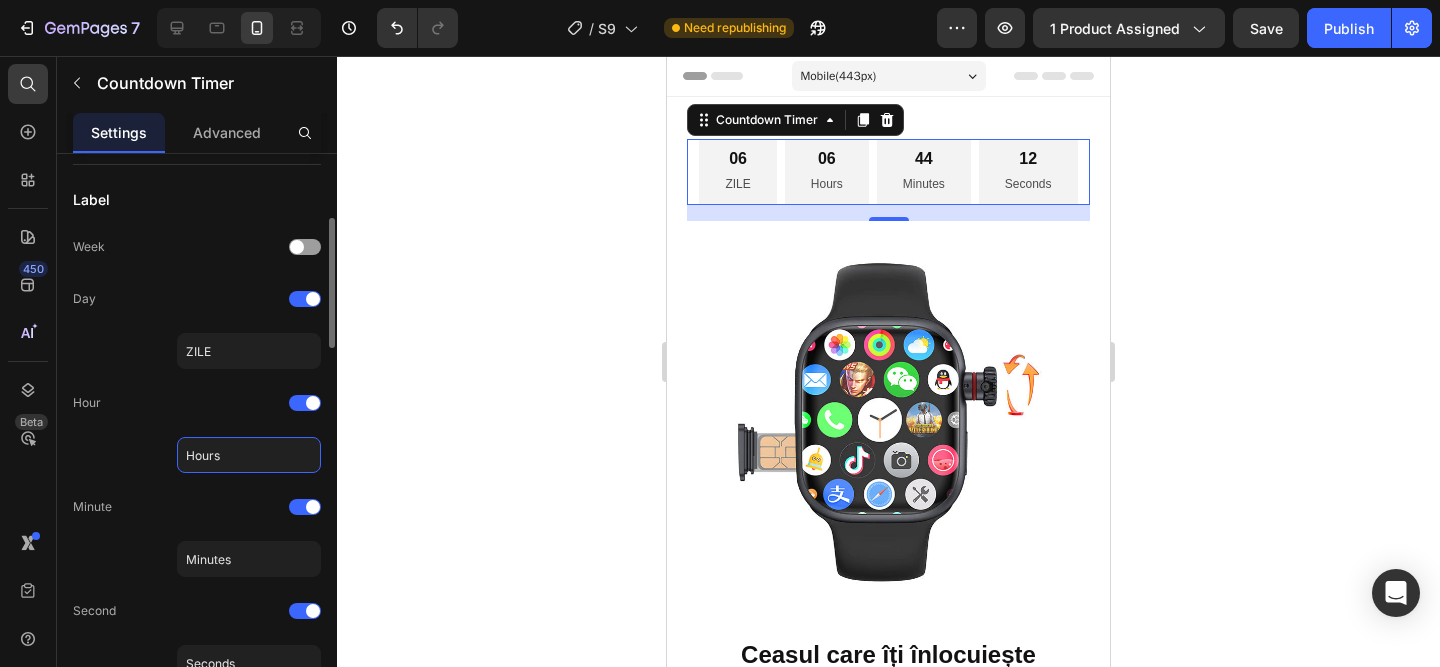 click on "Hours" 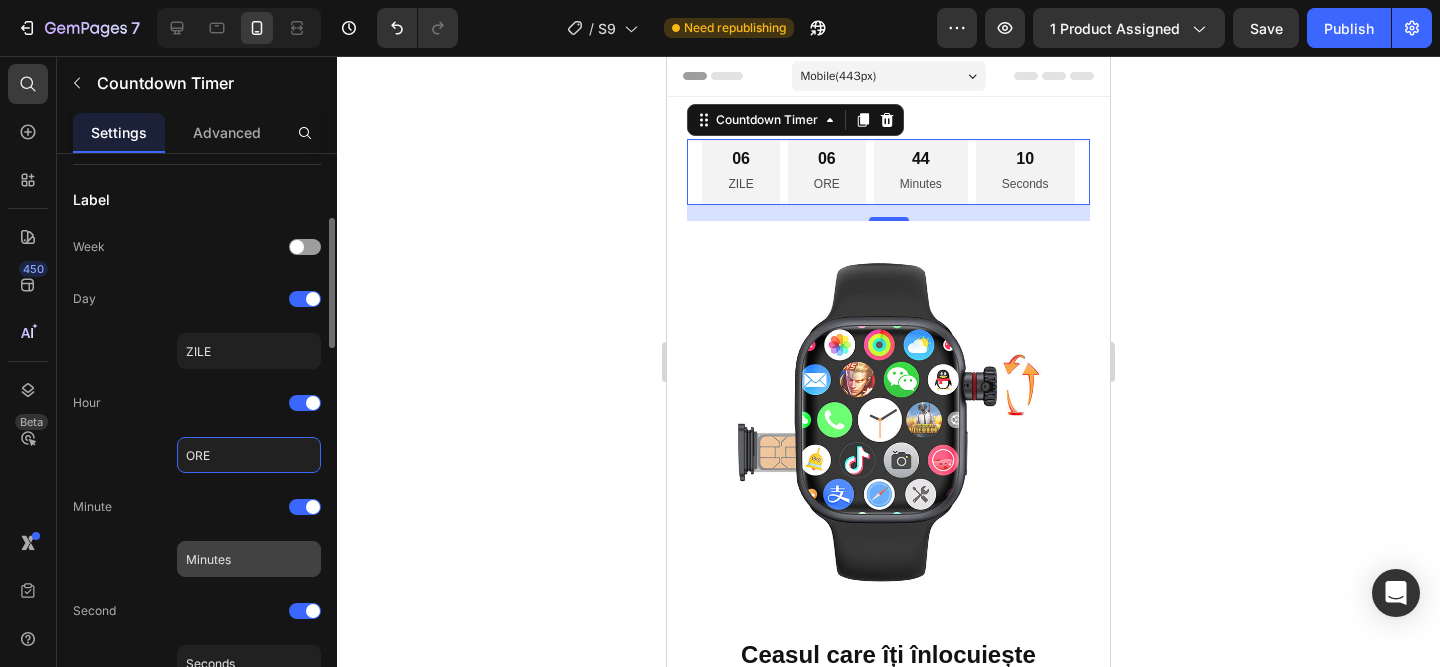 type on "ORE" 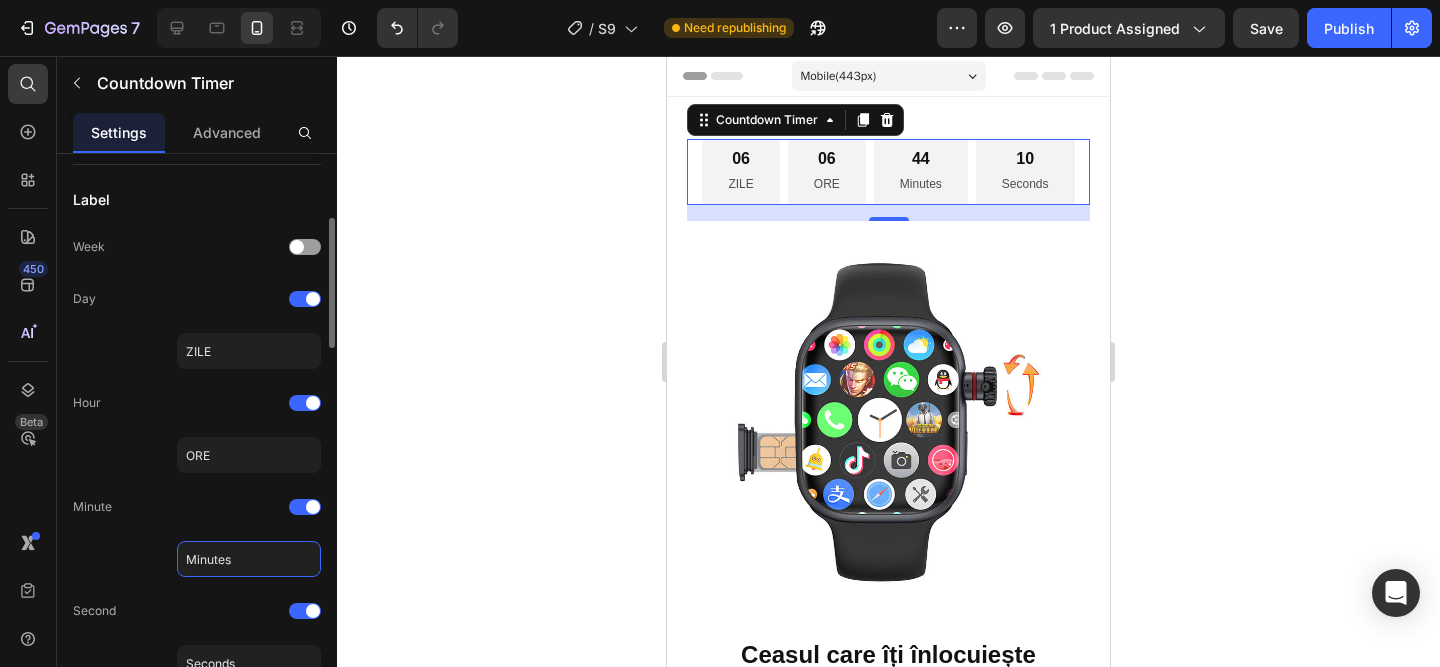 click on "Minutes" 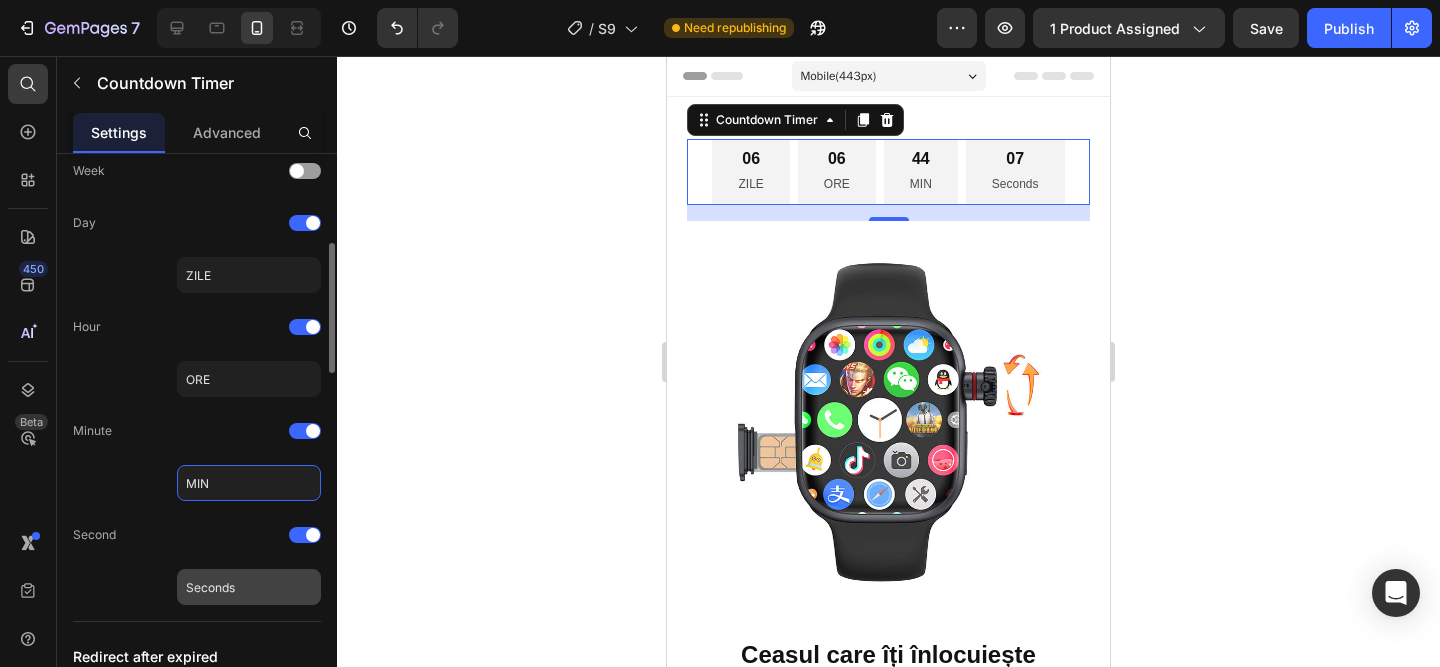 scroll, scrollTop: 364, scrollLeft: 0, axis: vertical 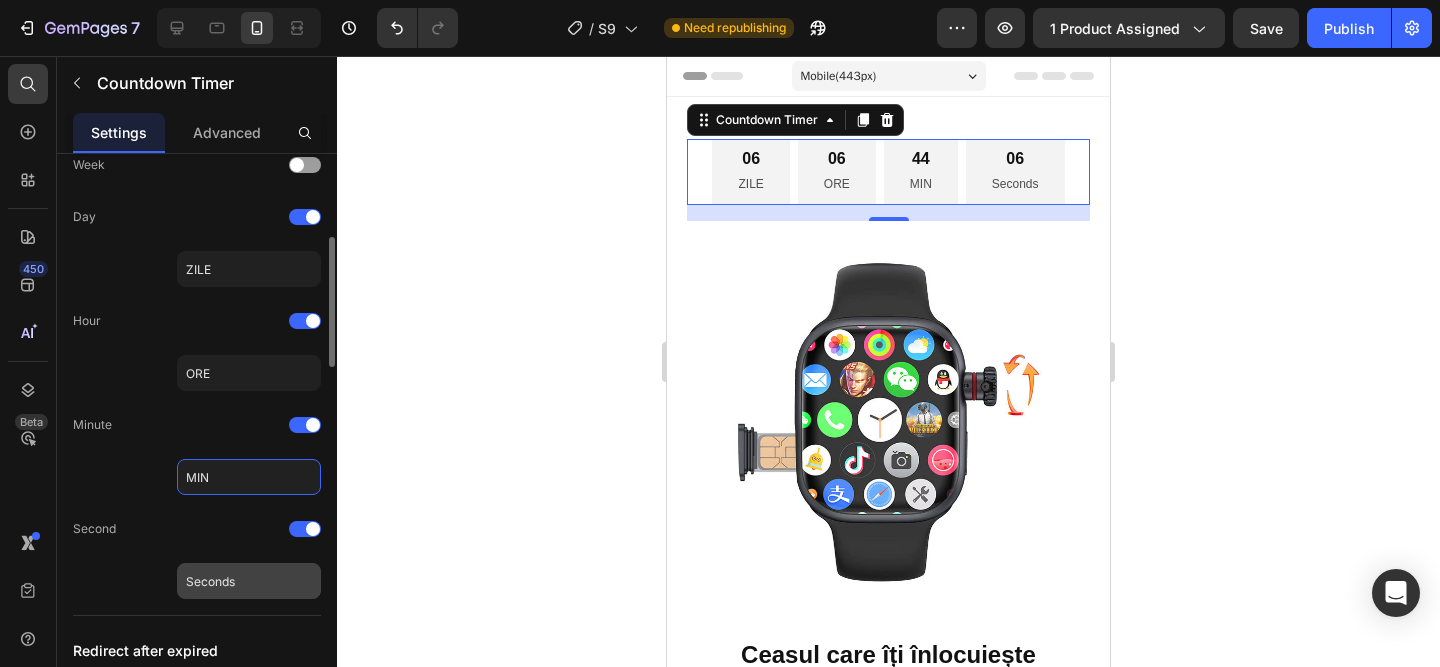 type on "MIN" 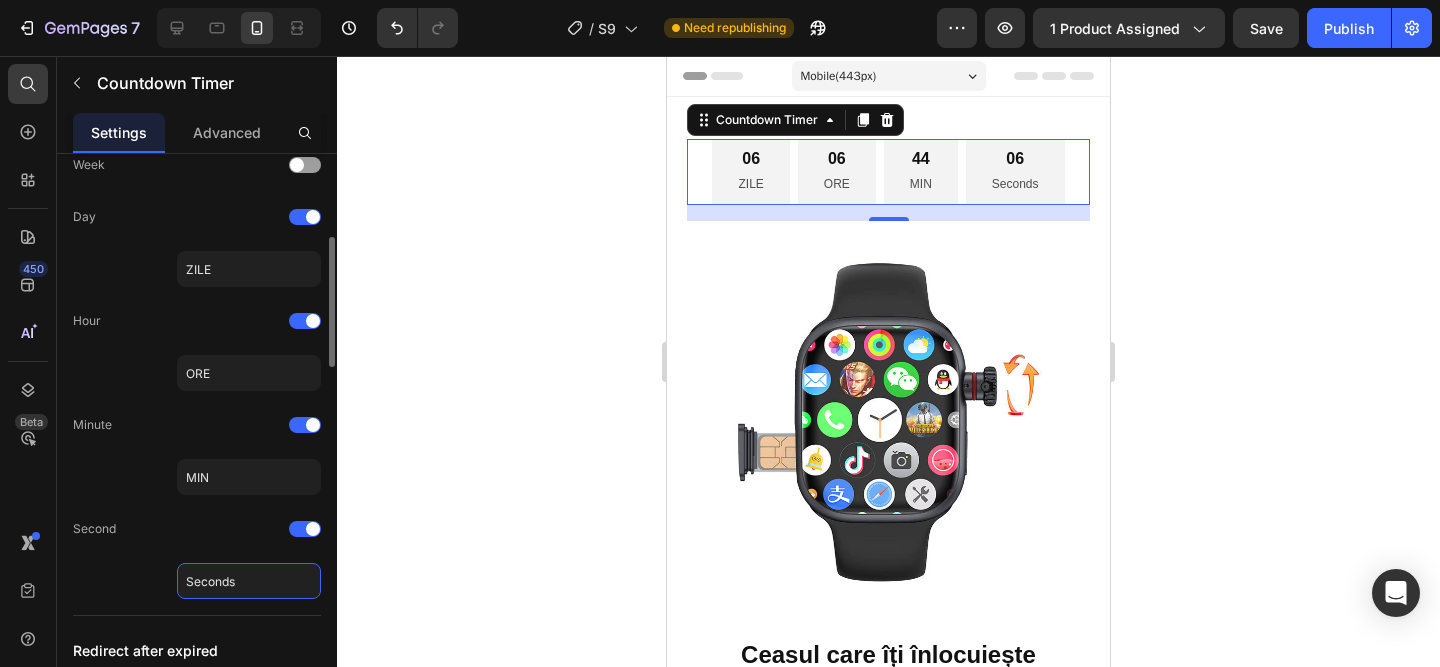 click on "Seconds" 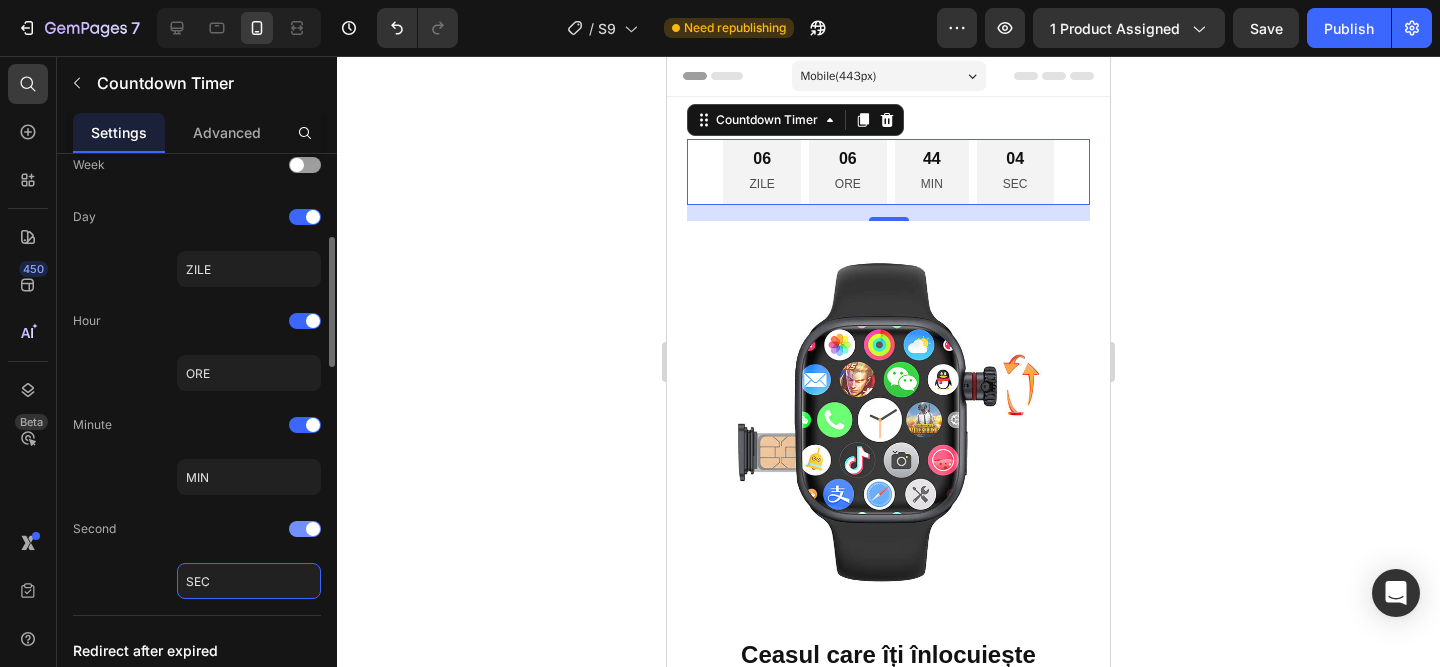 type on "SEC" 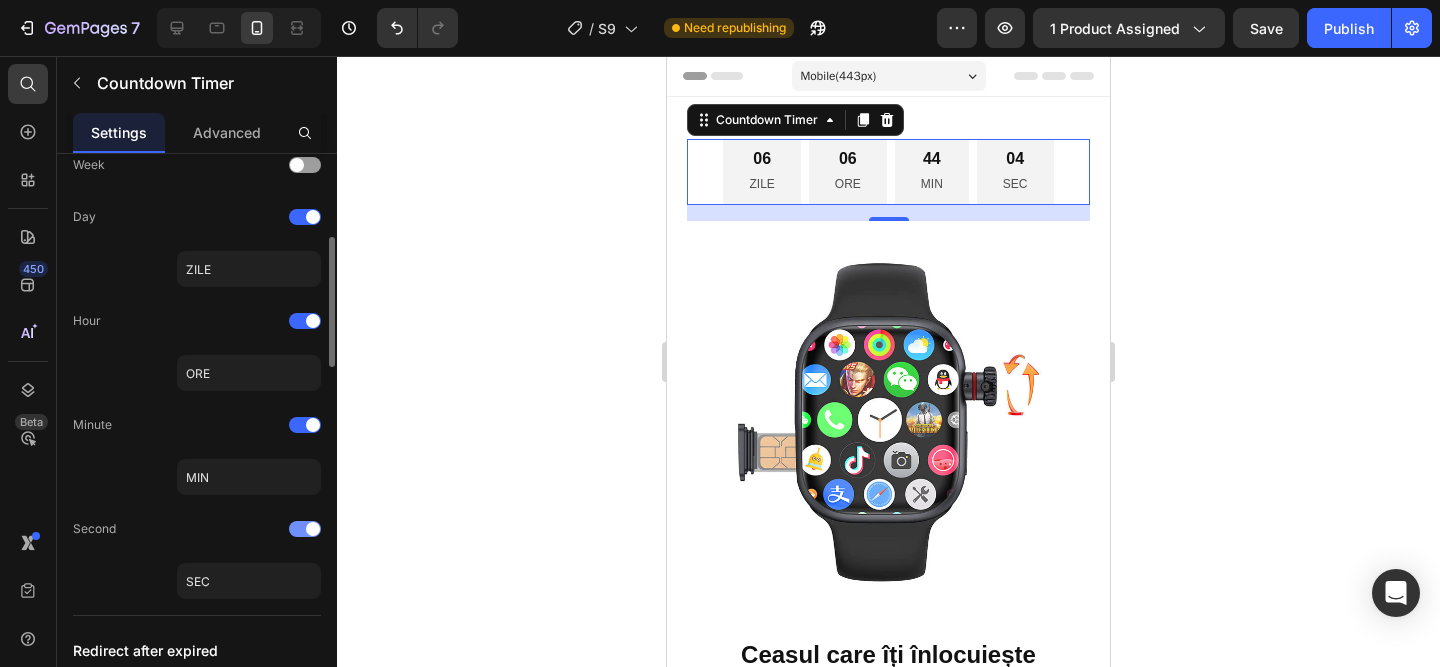 click on "Second" 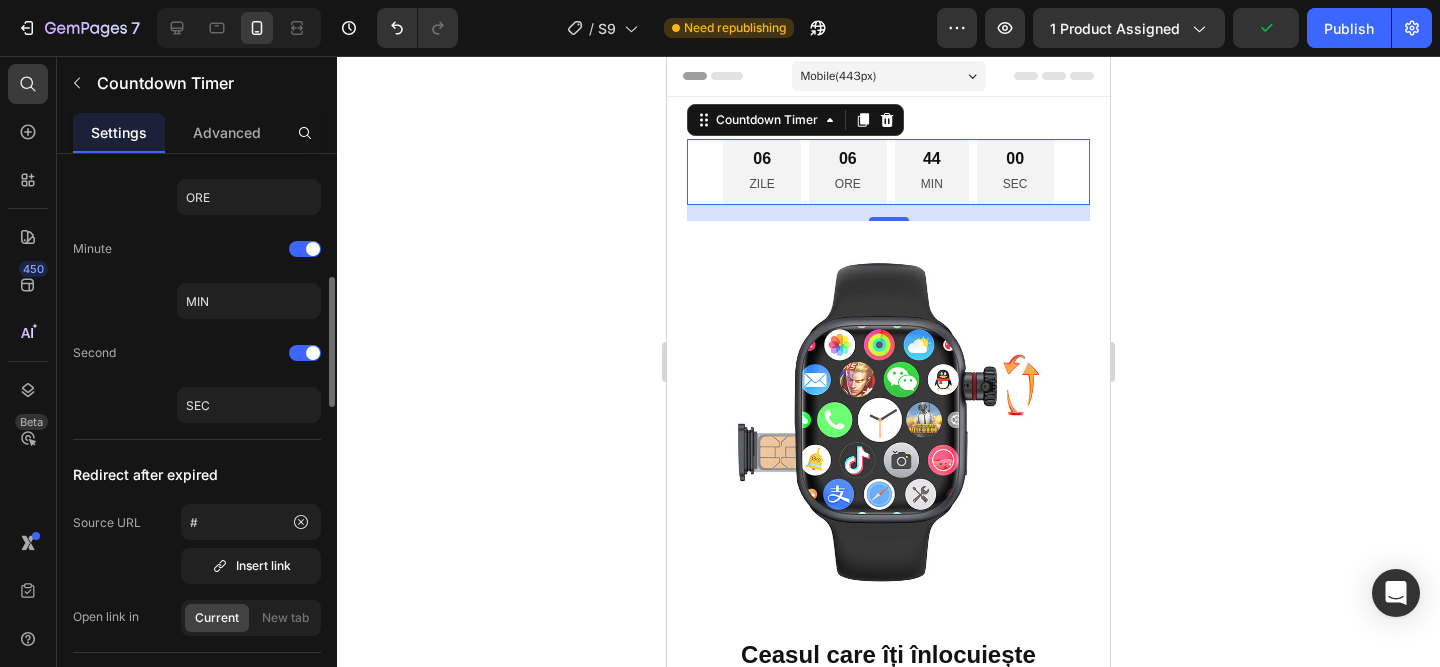 scroll, scrollTop: 545, scrollLeft: 0, axis: vertical 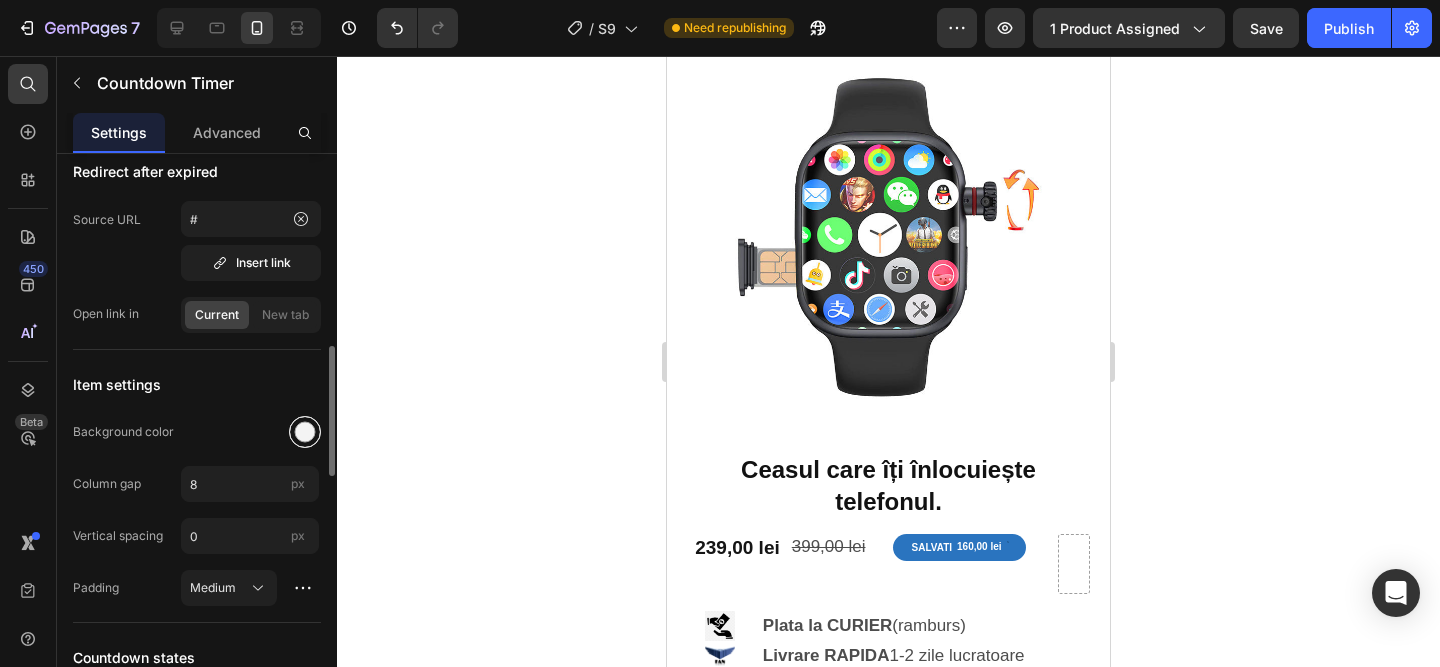 click at bounding box center (305, 432) 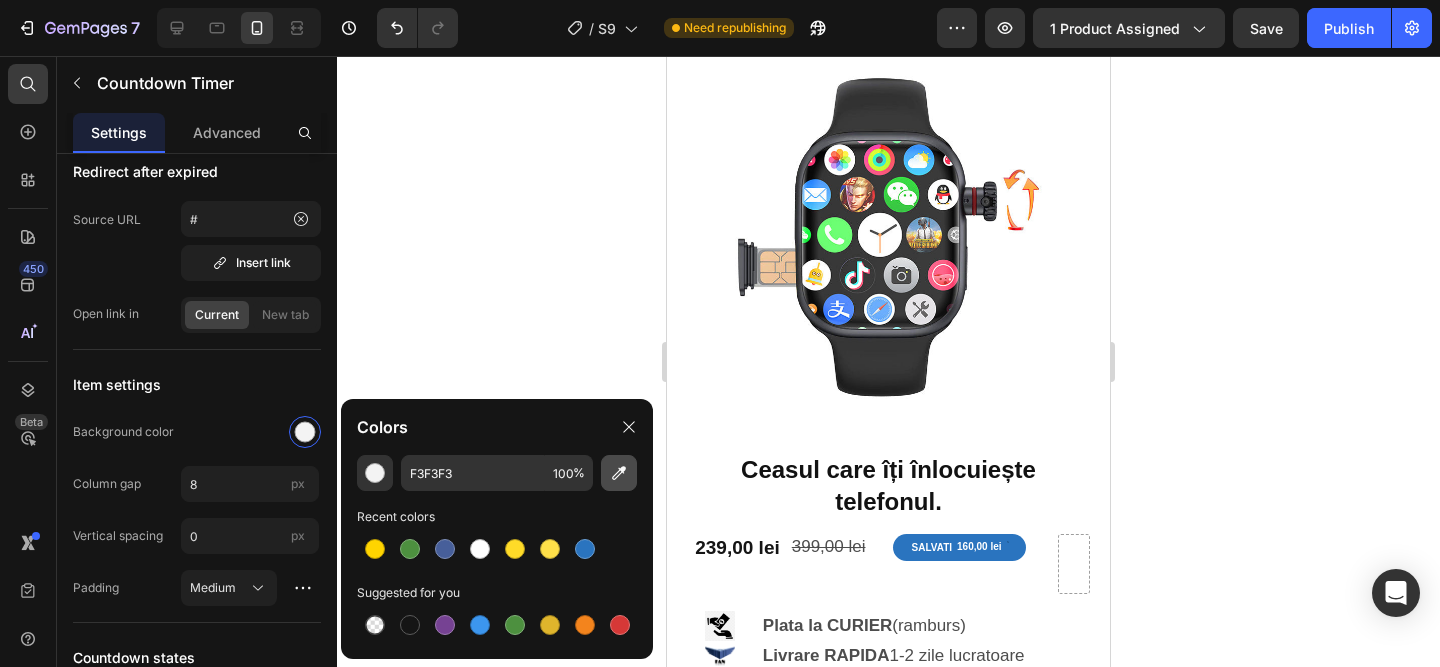 click 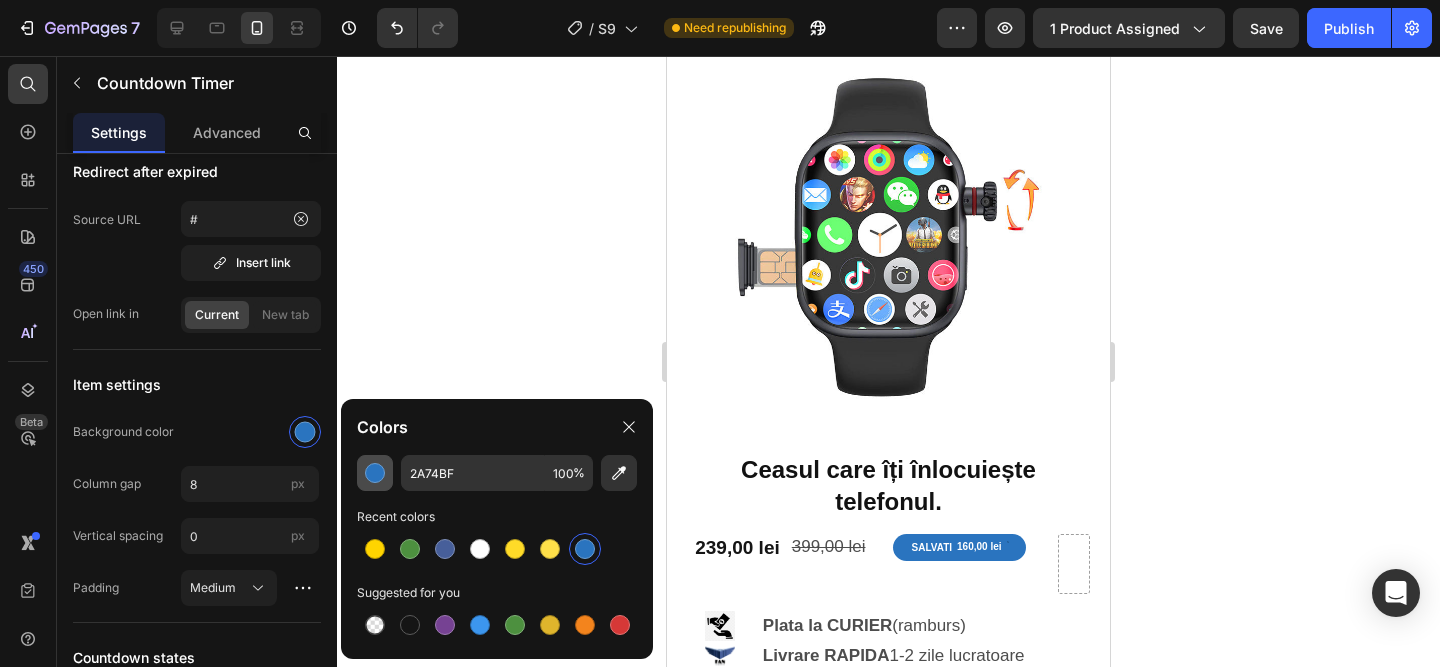 click at bounding box center [375, 473] 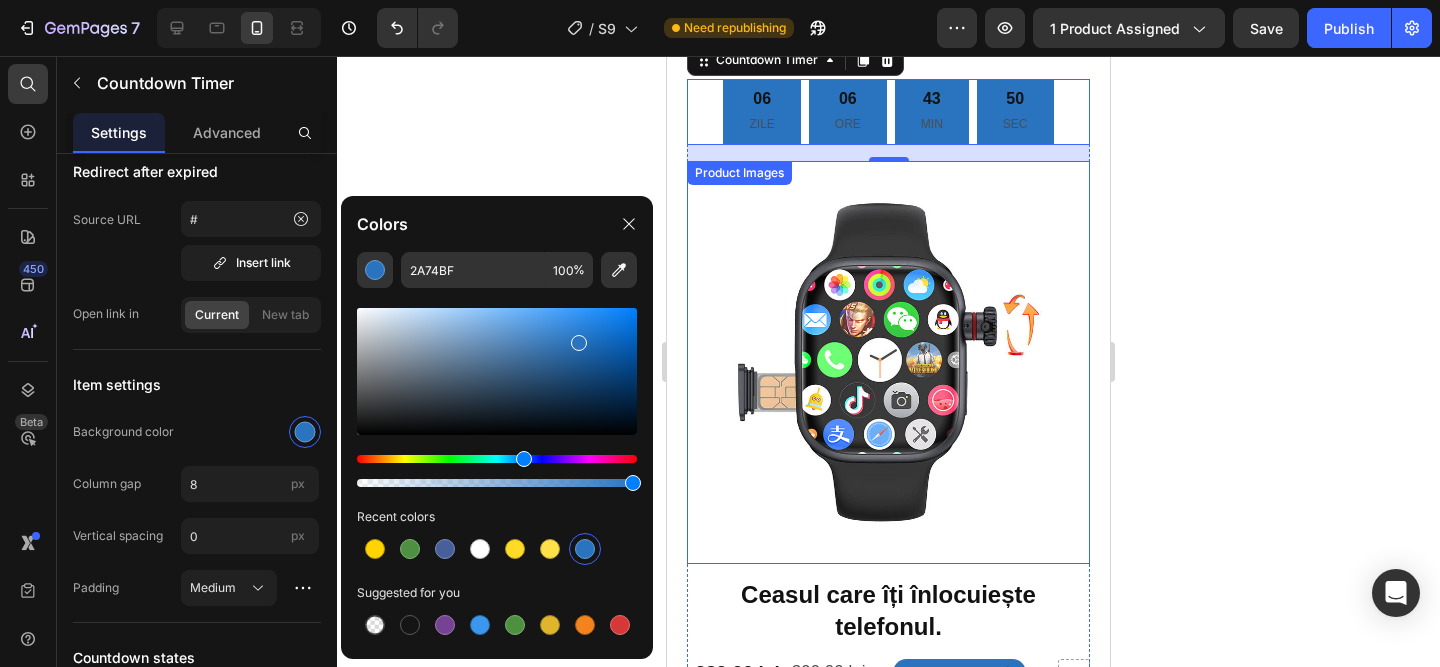 scroll, scrollTop: 0, scrollLeft: 0, axis: both 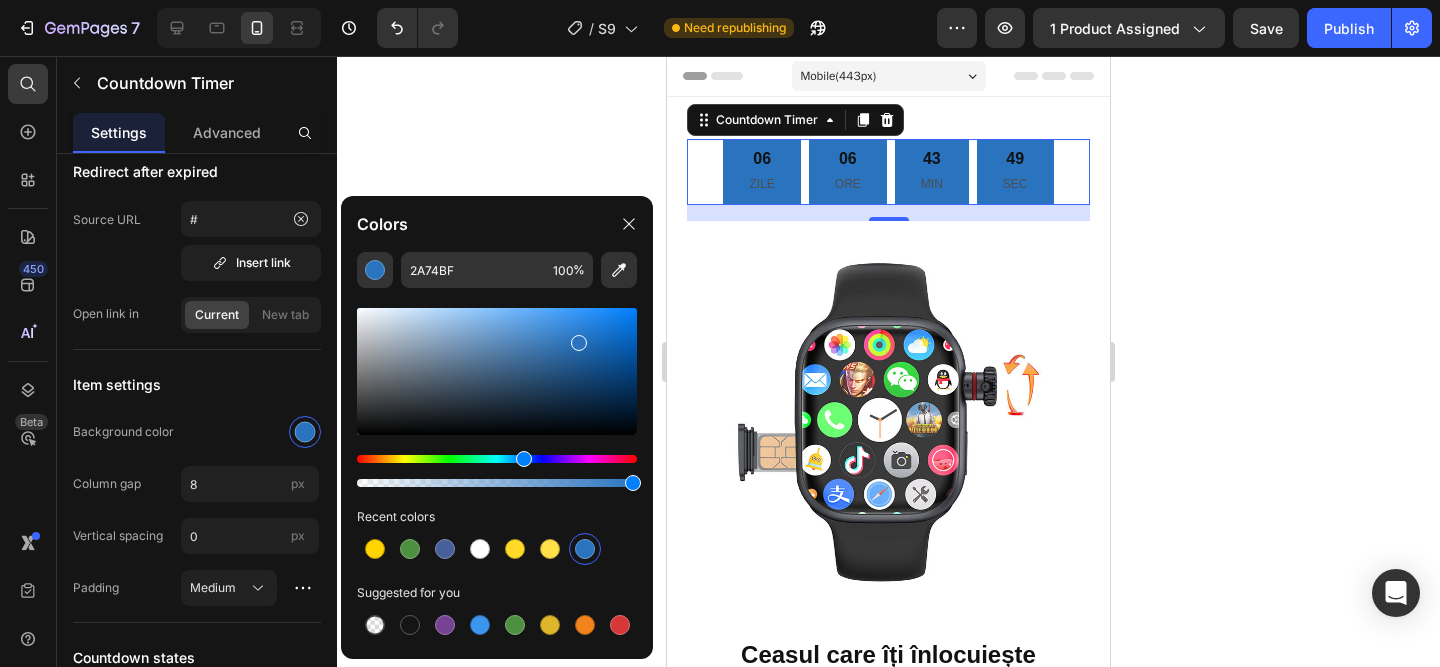 click at bounding box center [497, 371] 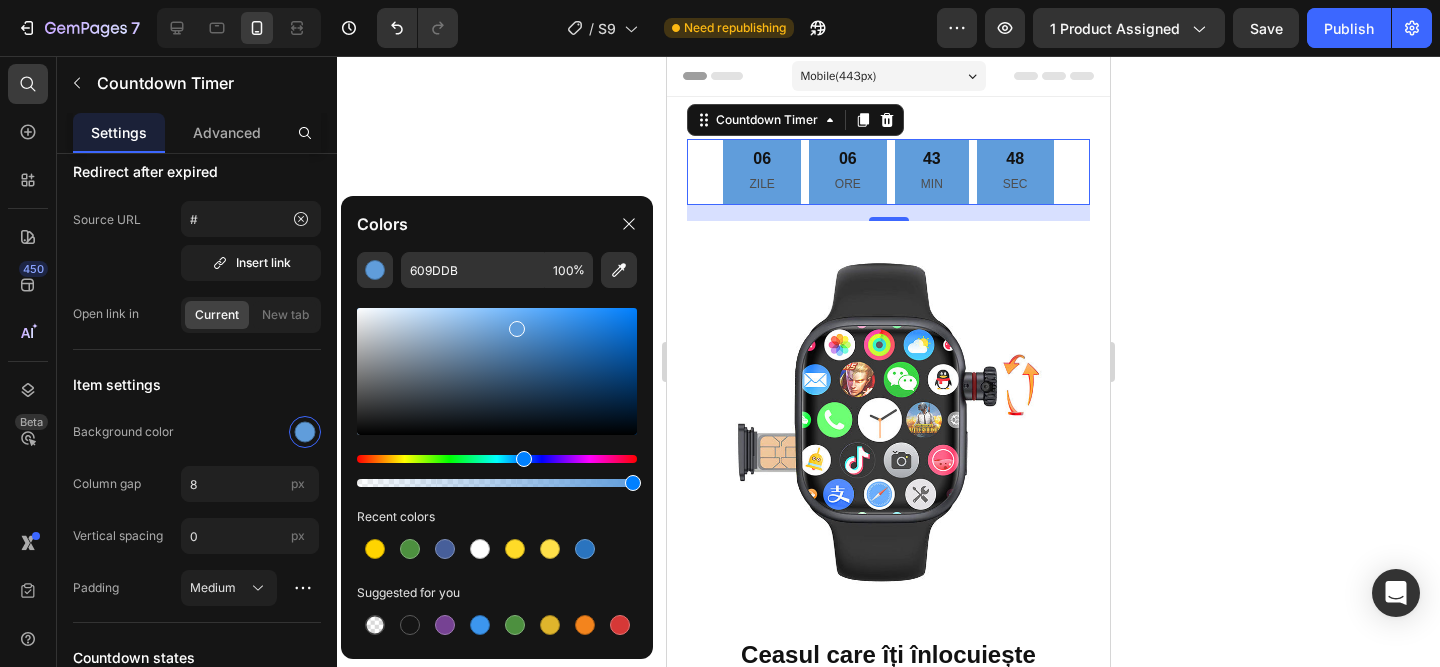 click at bounding box center (497, 371) 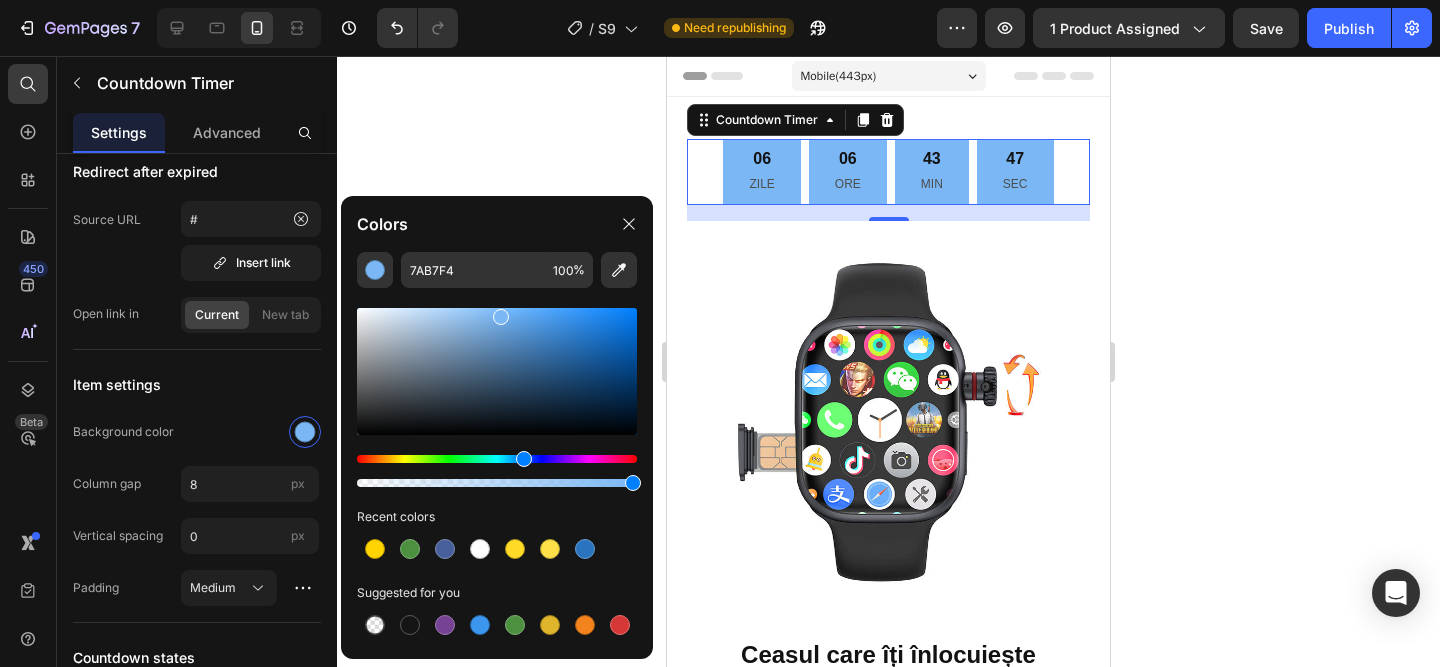 click at bounding box center [497, 397] 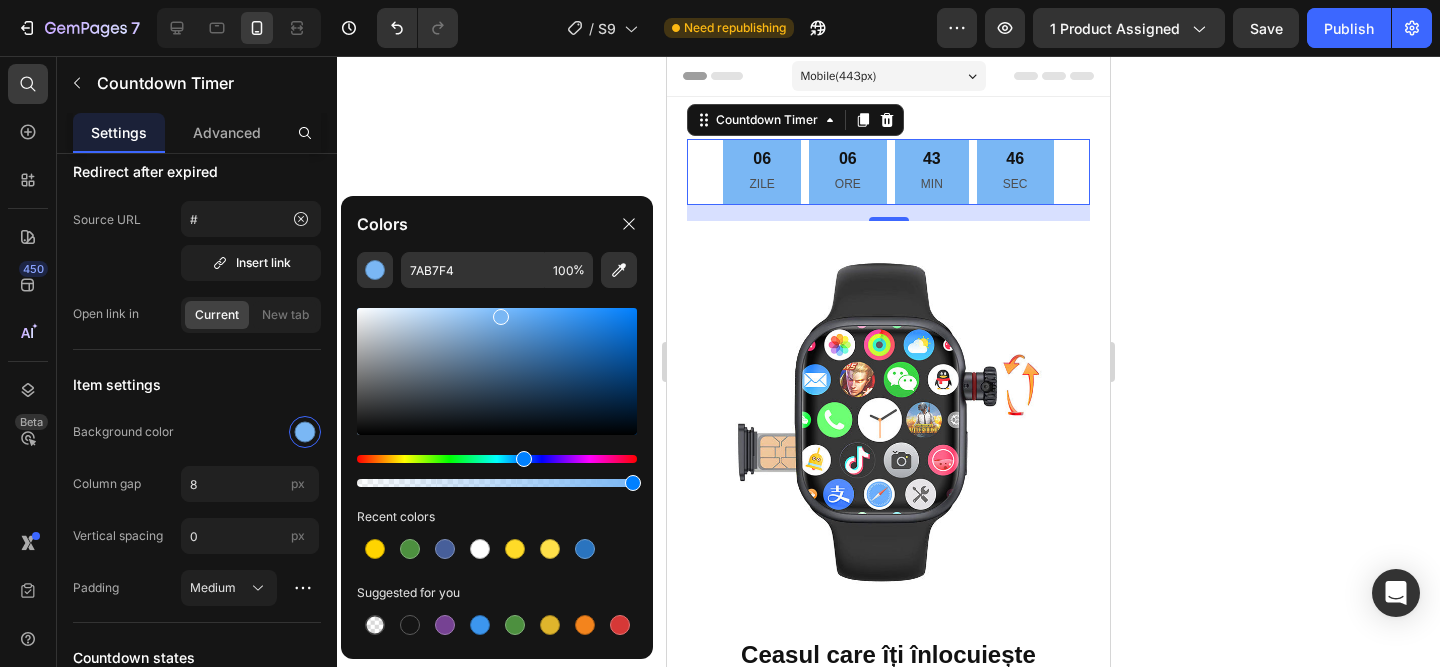 click at bounding box center (497, 371) 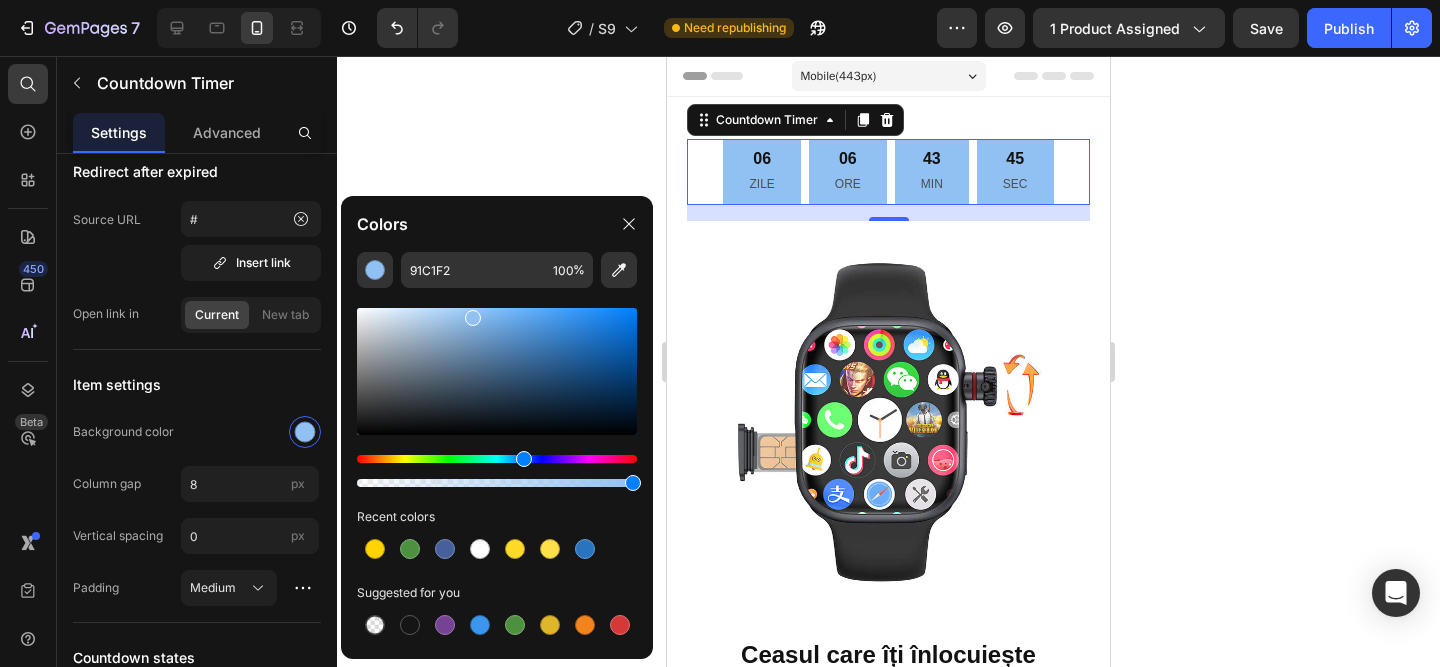 click 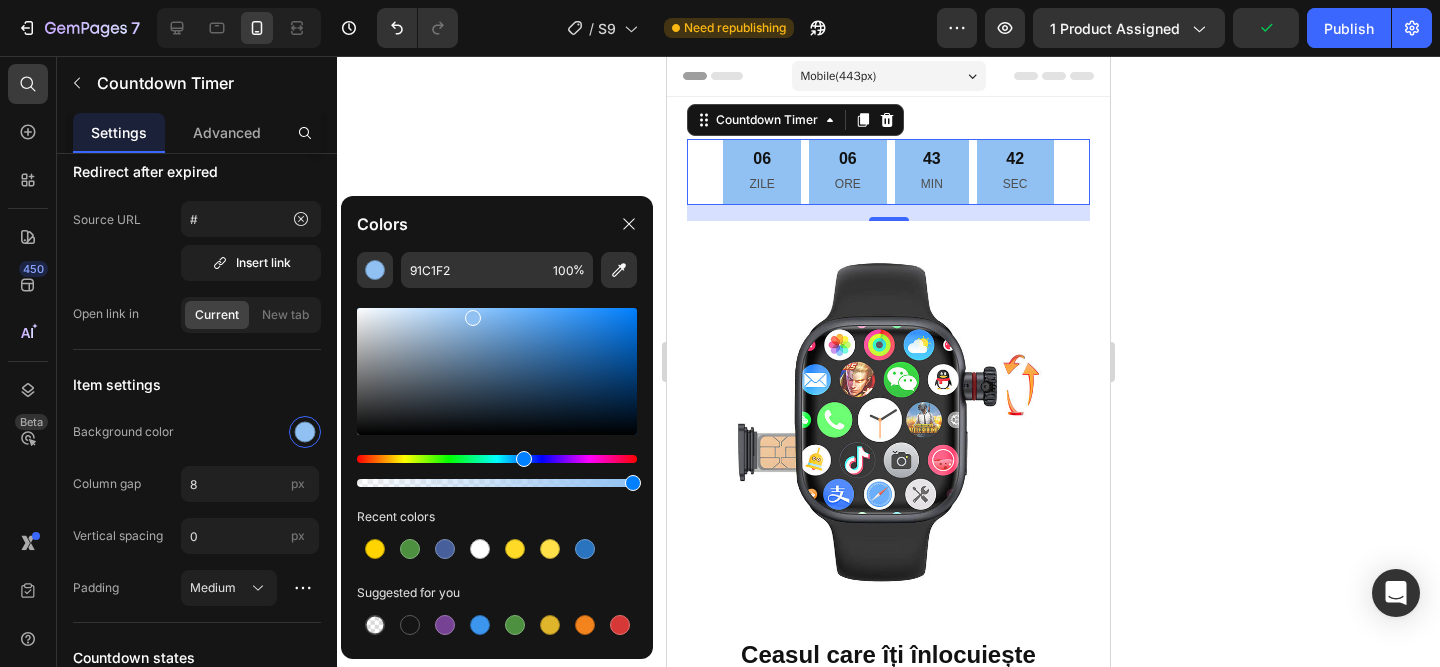 click at bounding box center [497, 371] 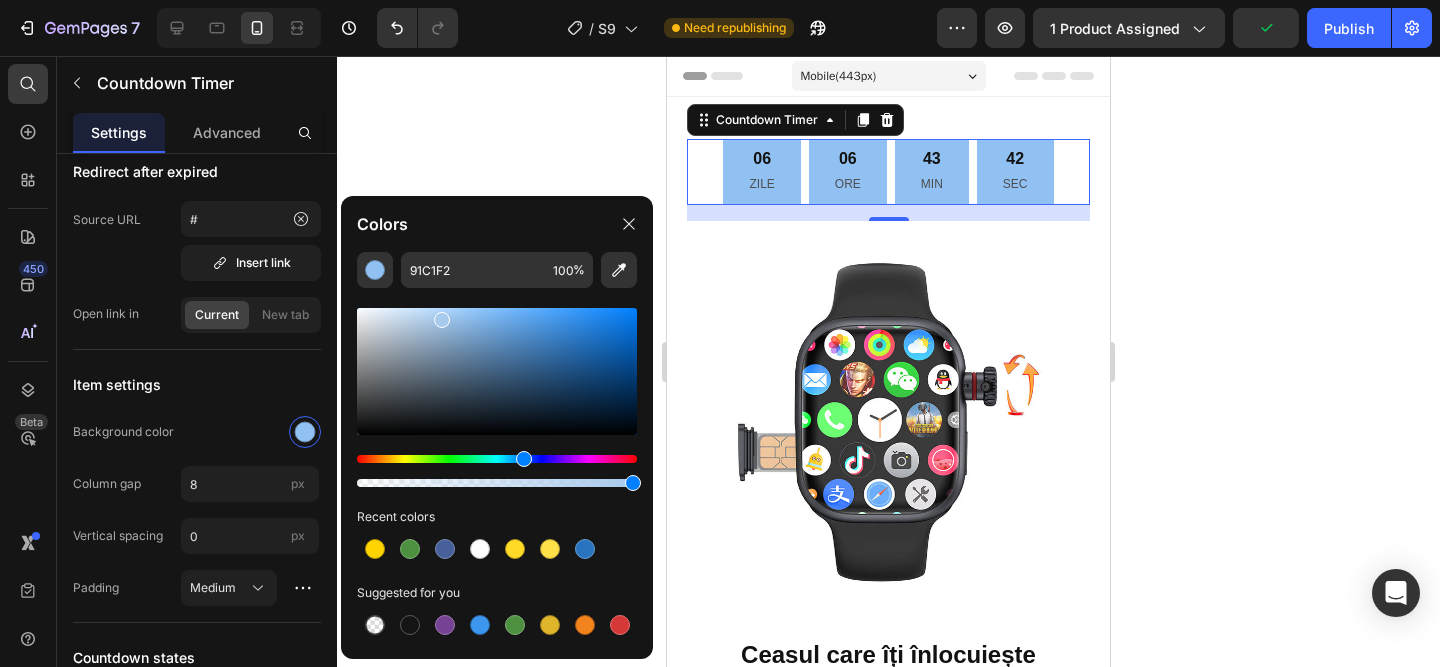 type on "A8CAED" 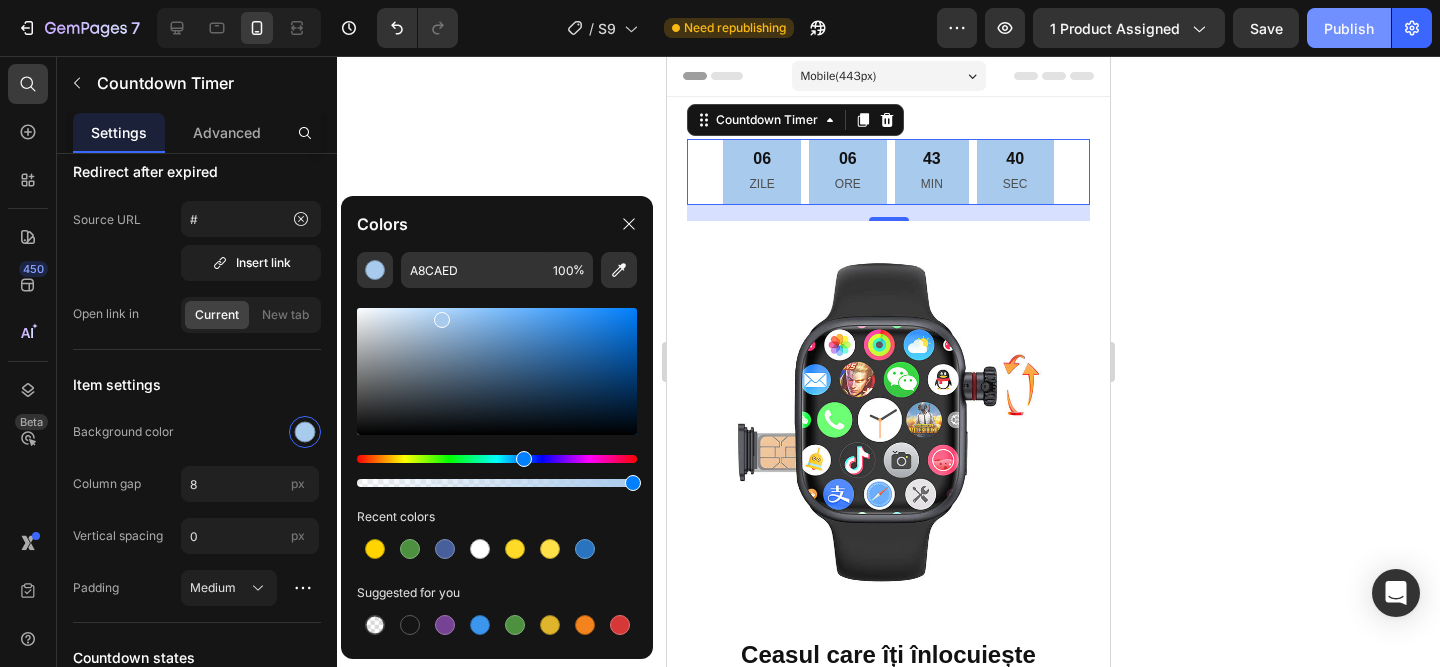 click on "Publish" 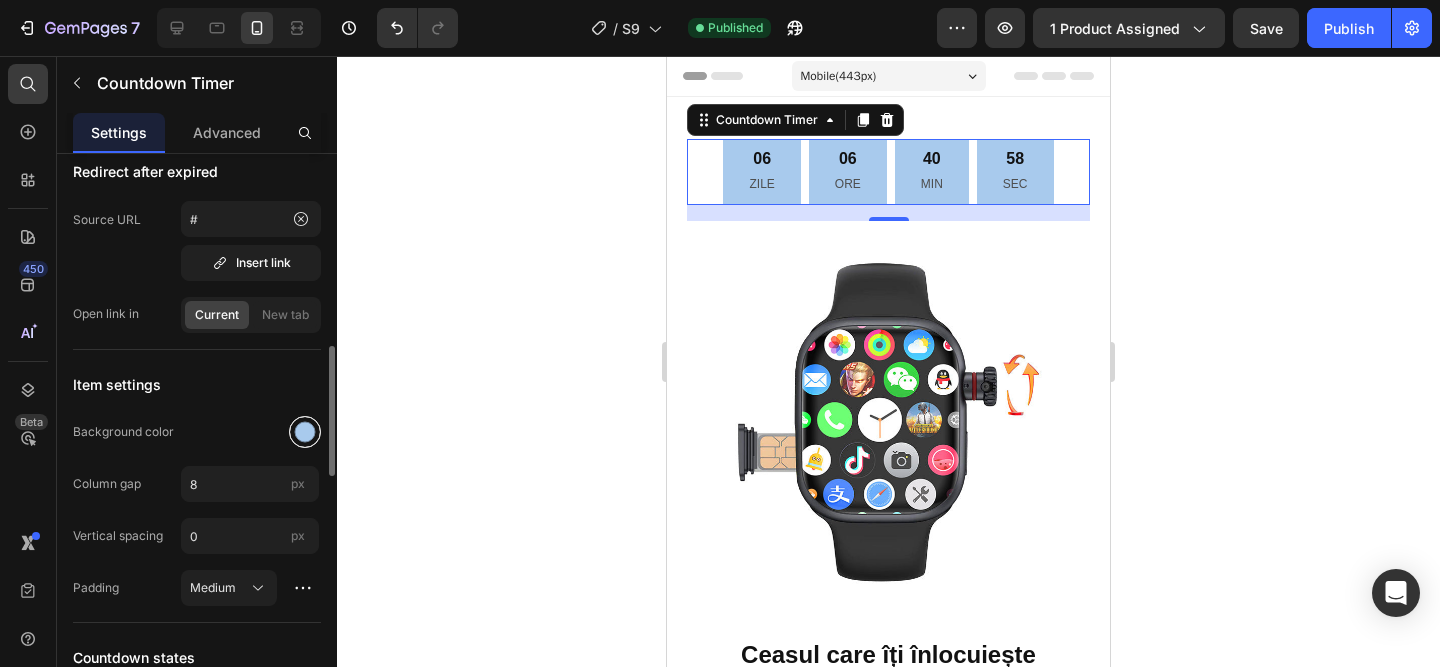 click at bounding box center [305, 432] 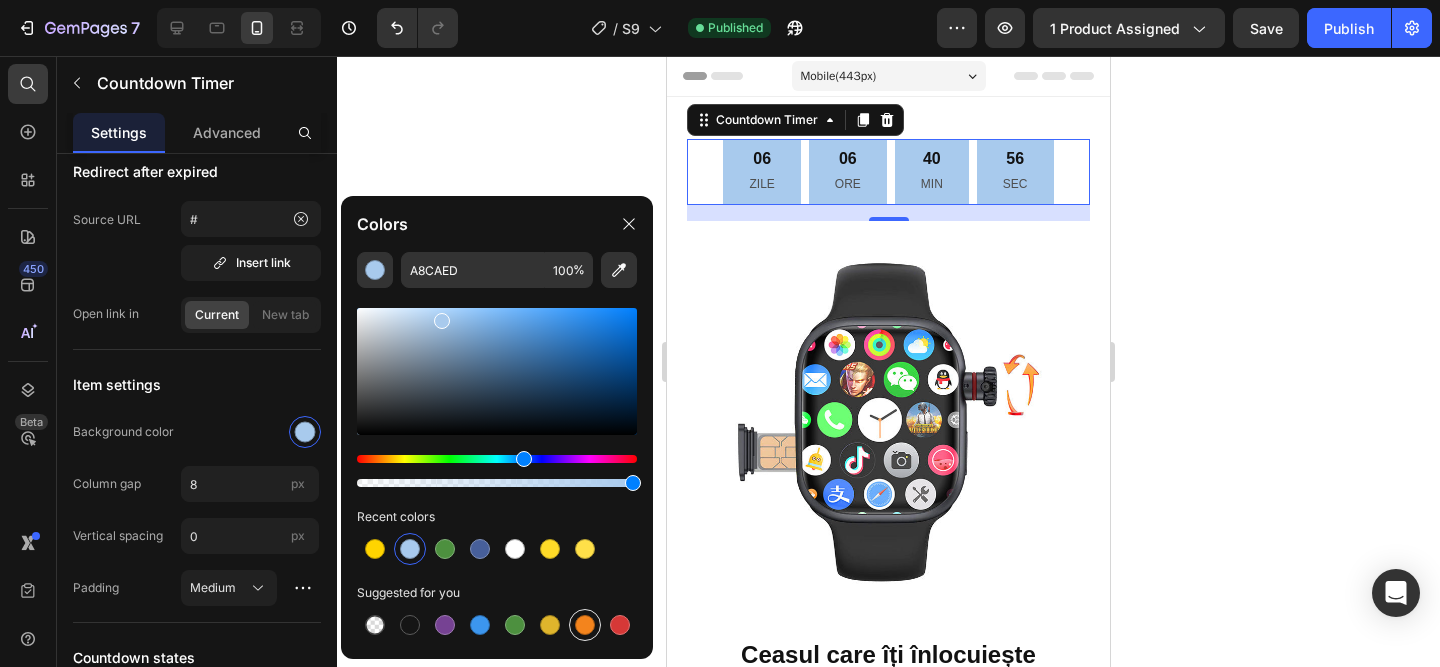 click at bounding box center [585, 625] 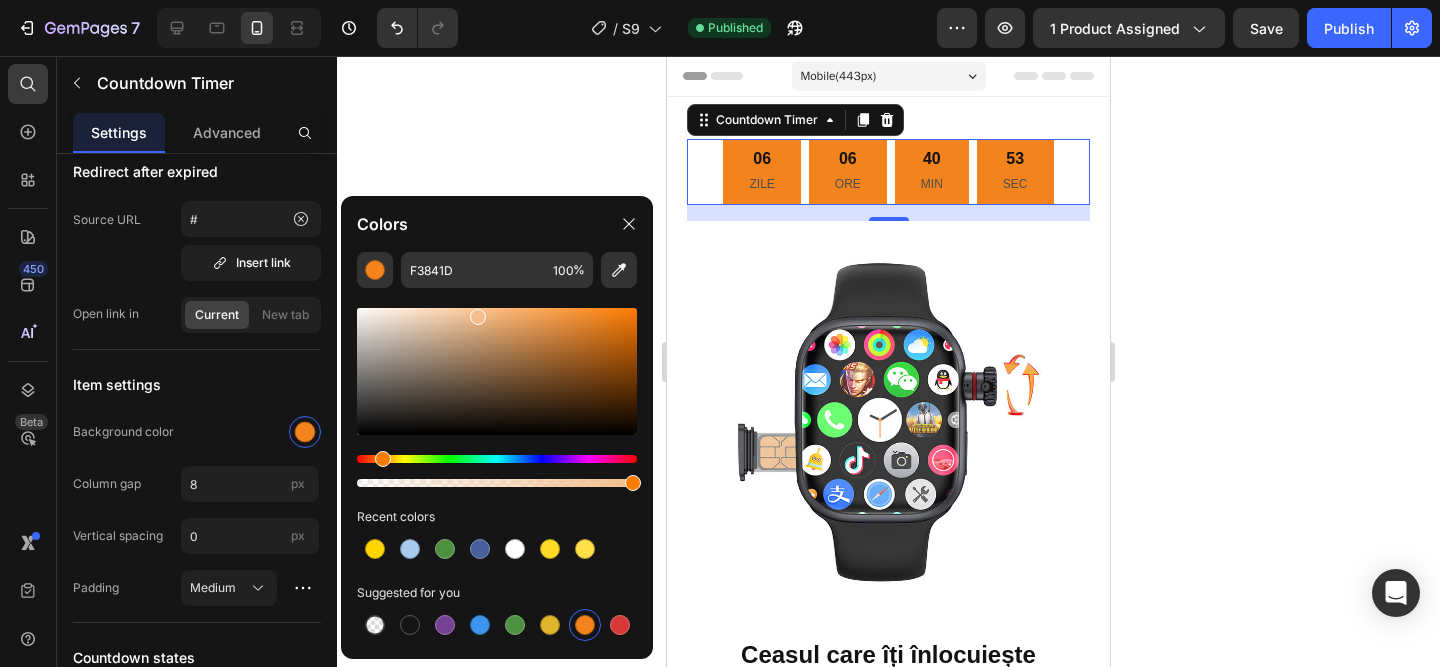 click at bounding box center [497, 371] 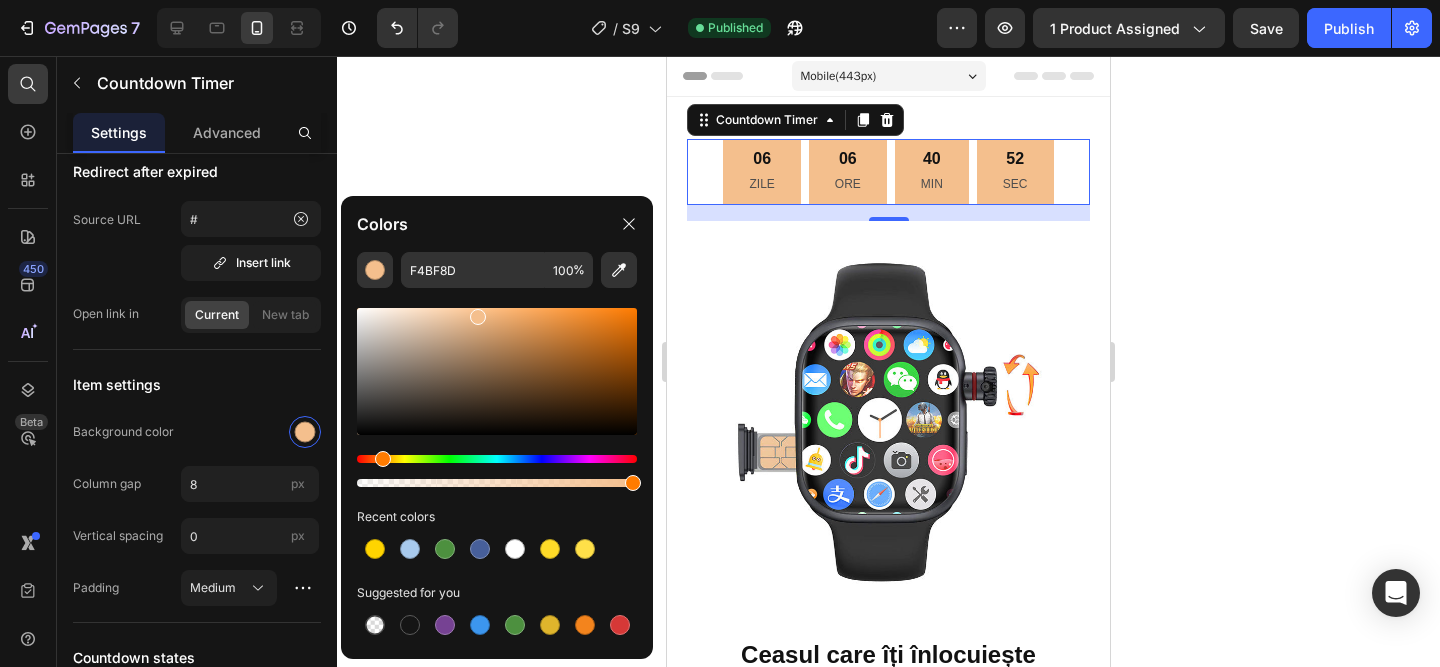 click 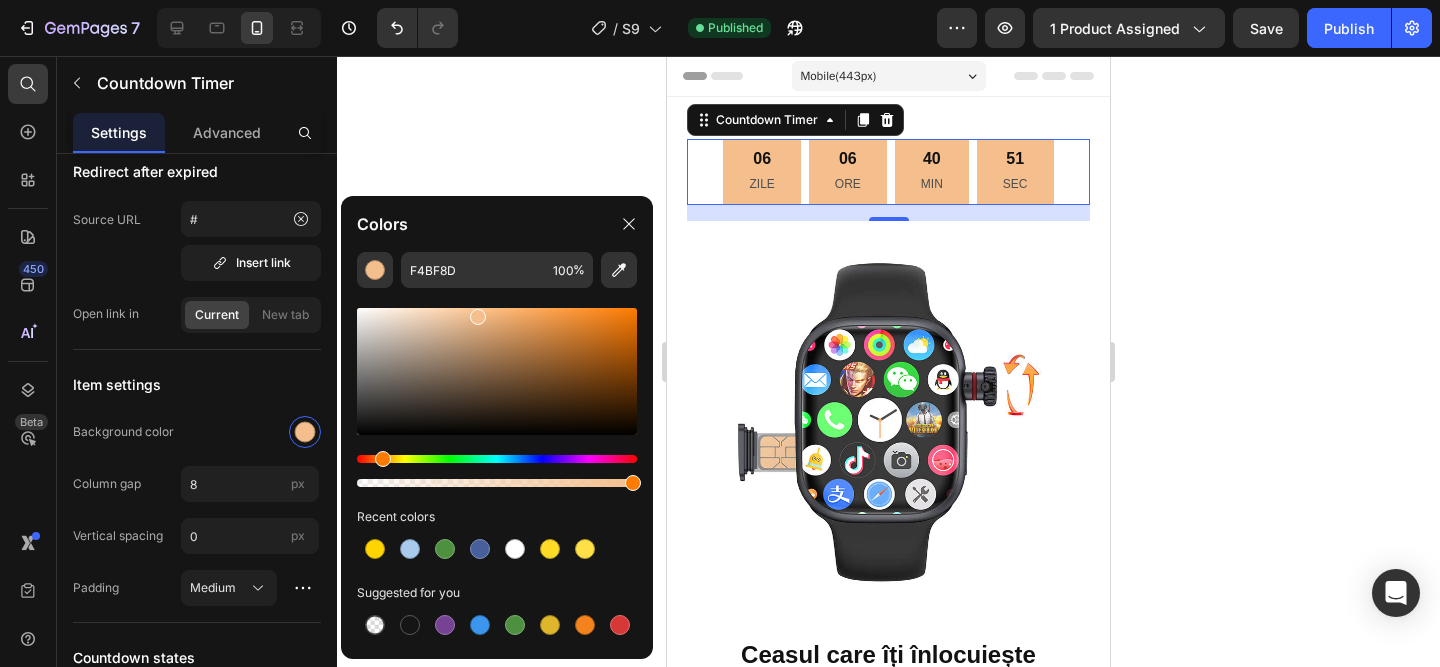 click at bounding box center (497, 371) 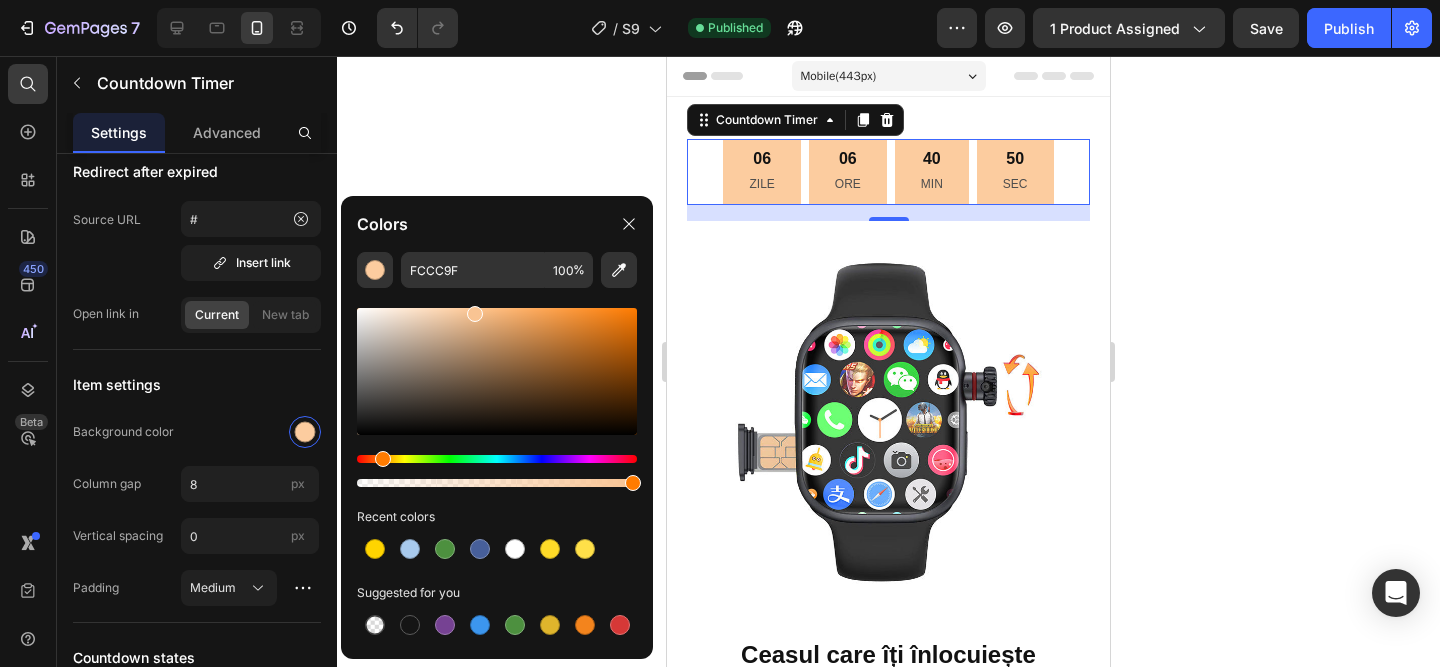 click at bounding box center [497, 371] 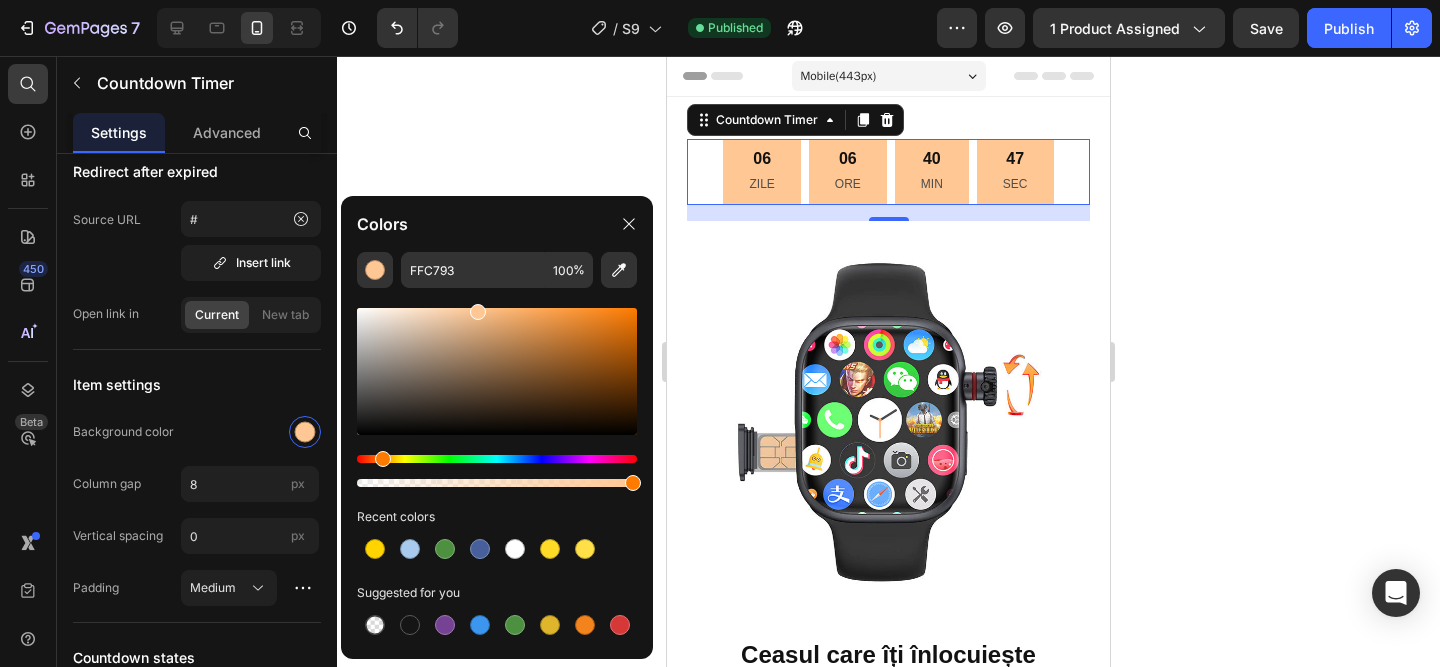 click 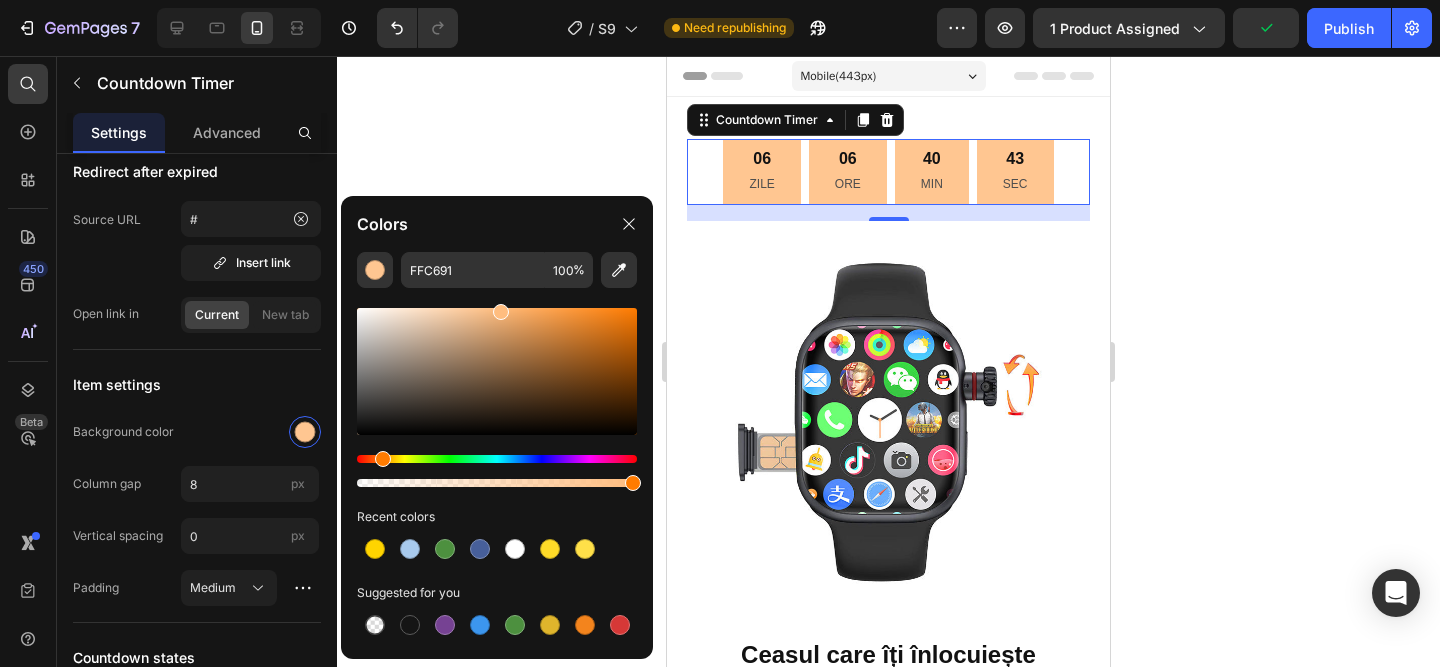 click at bounding box center (497, 371) 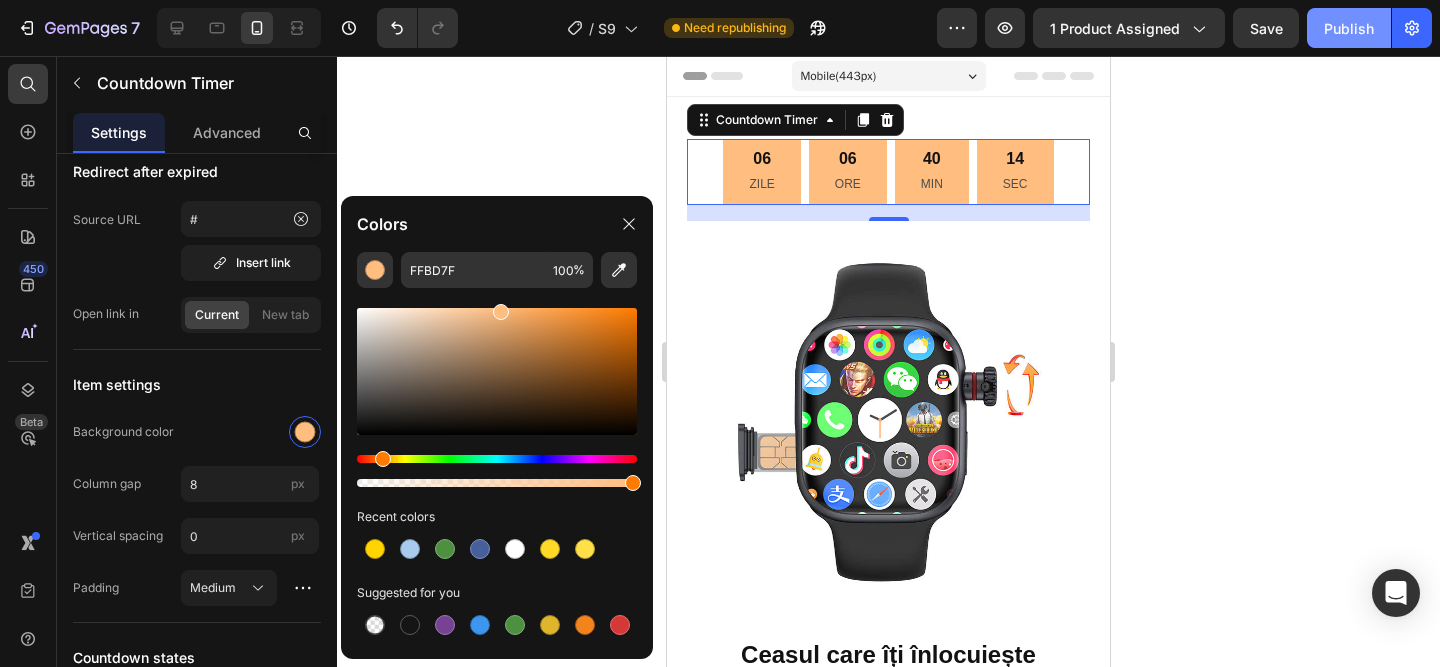 click on "Publish" at bounding box center [1349, 28] 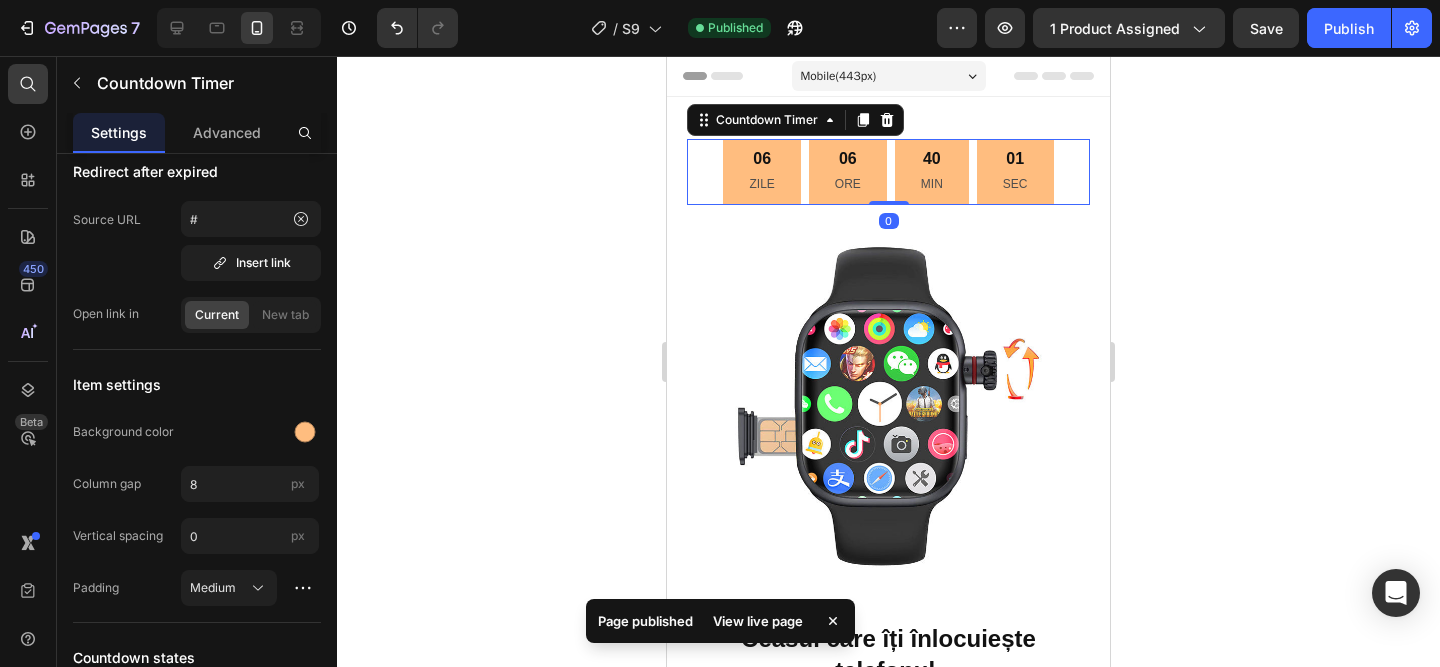 drag, startPoint x: 897, startPoint y: 219, endPoint x: 885, endPoint y: 147, distance: 72.99315 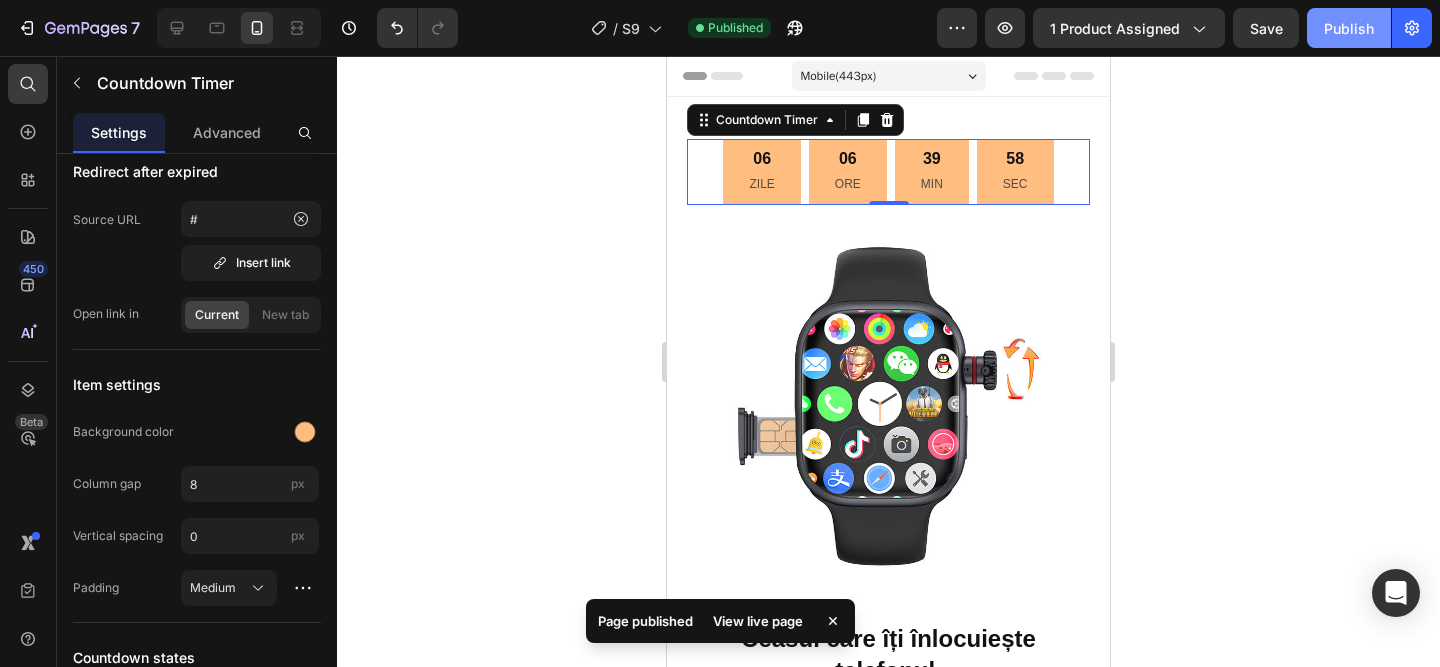 click on "Publish" at bounding box center [1349, 28] 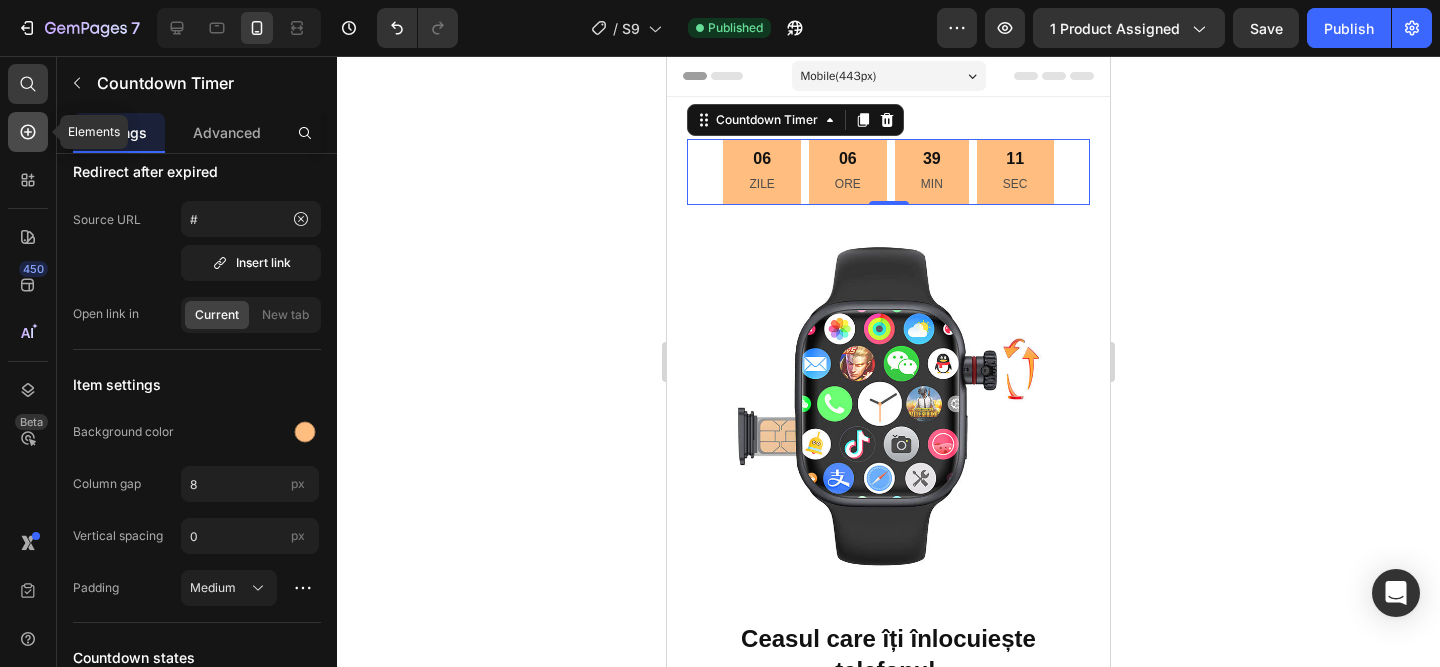 click 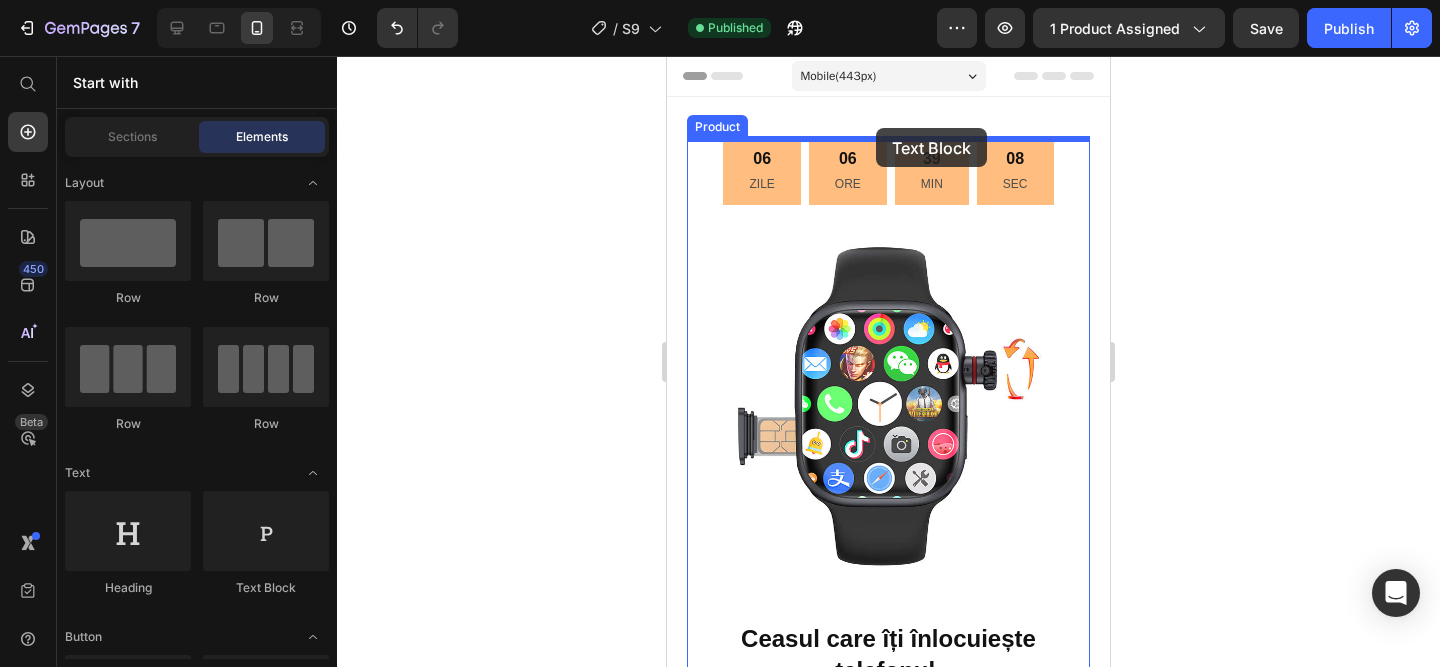 drag, startPoint x: 933, startPoint y: 585, endPoint x: 876, endPoint y: 128, distance: 460.541 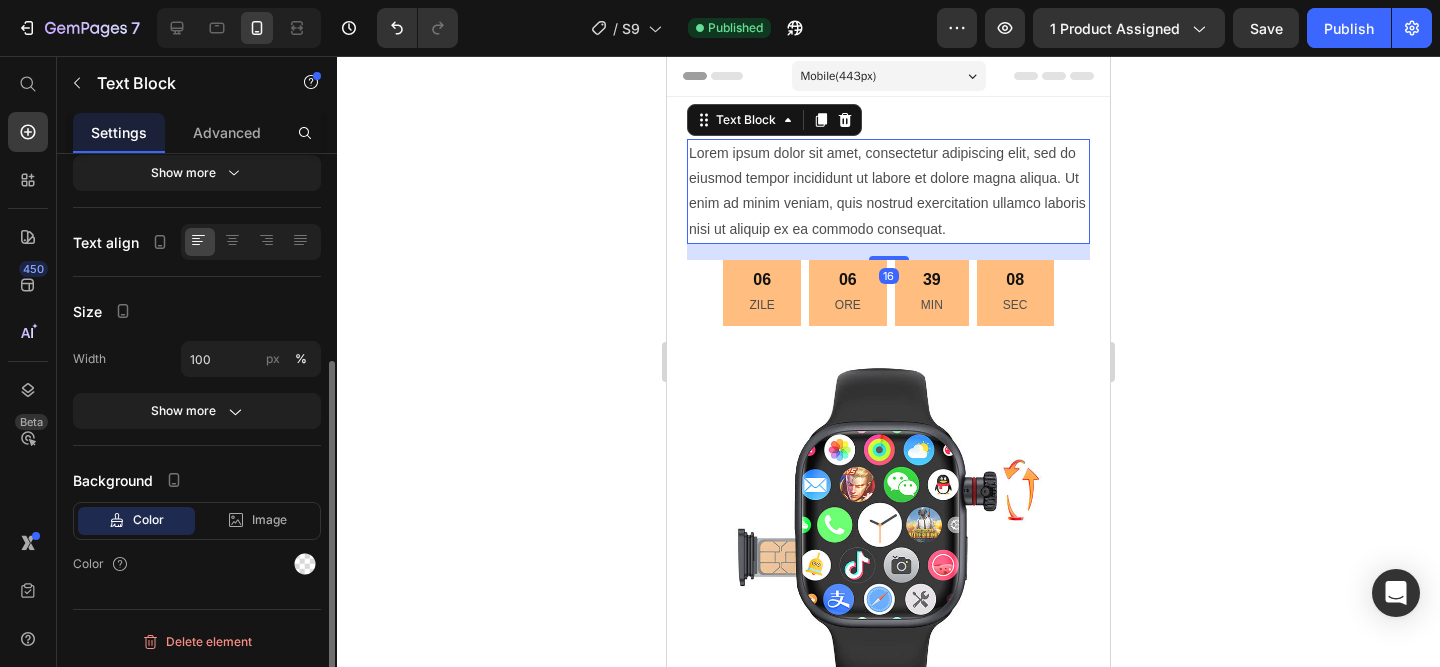 scroll, scrollTop: 0, scrollLeft: 0, axis: both 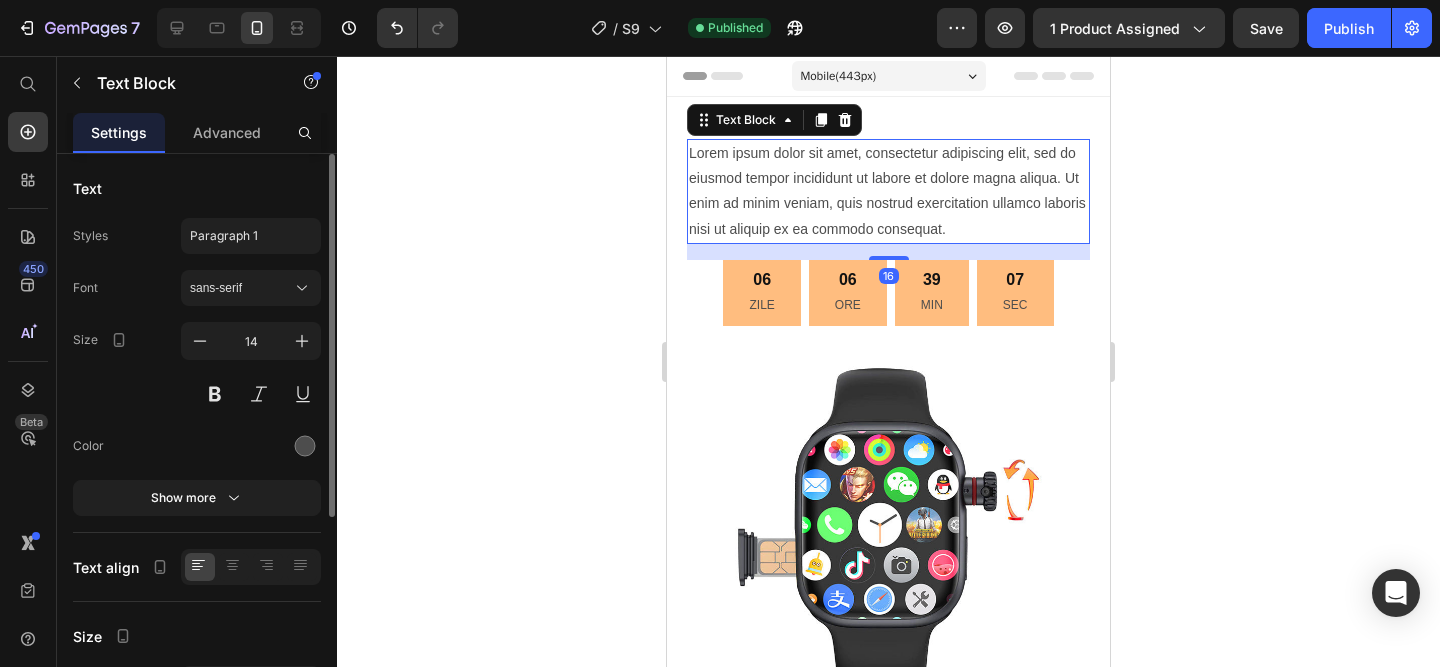 click on "Lorem ipsum dolor sit amet, consectetur adipiscing elit, sed do eiusmod tempor incididunt ut labore et dolore magna aliqua. Ut enim ad minim veniam, quis nostrud exercitation ullamco laboris nisi ut aliquip ex ea commodo consequat." at bounding box center [888, 191] 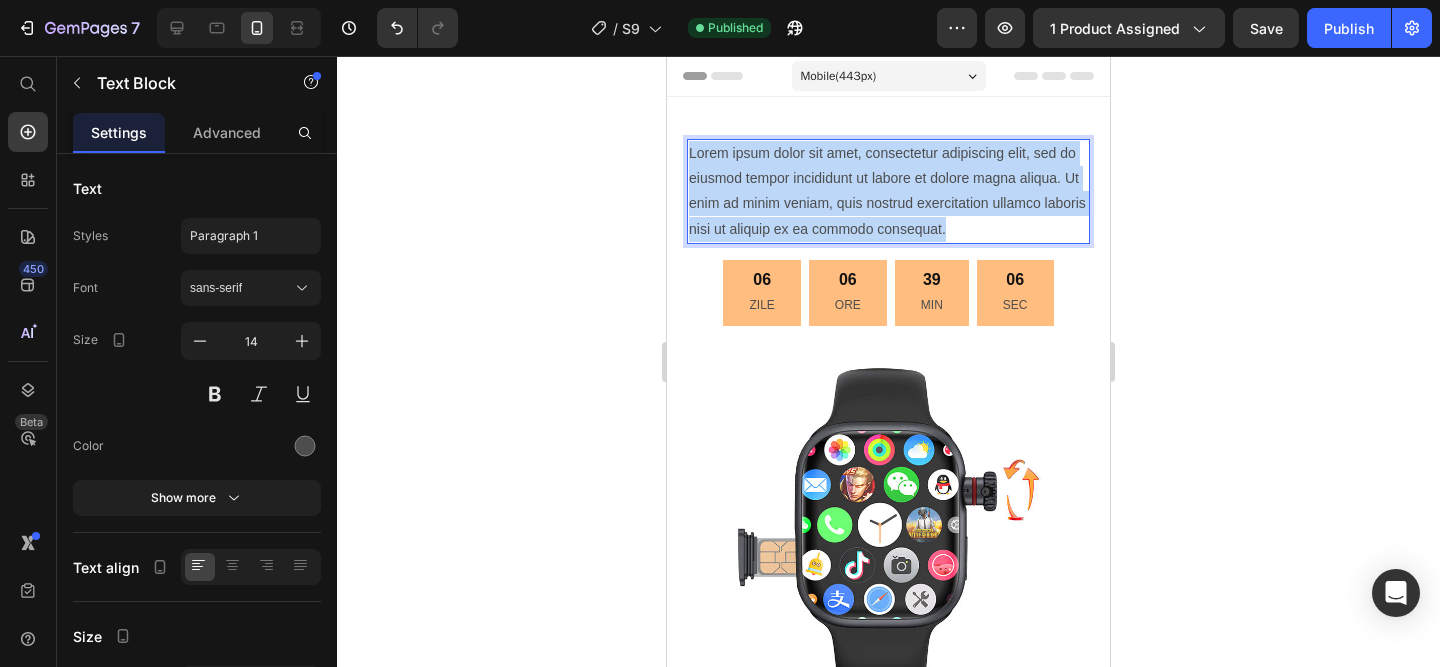 drag, startPoint x: 994, startPoint y: 236, endPoint x: 570, endPoint y: 117, distance: 440.38278 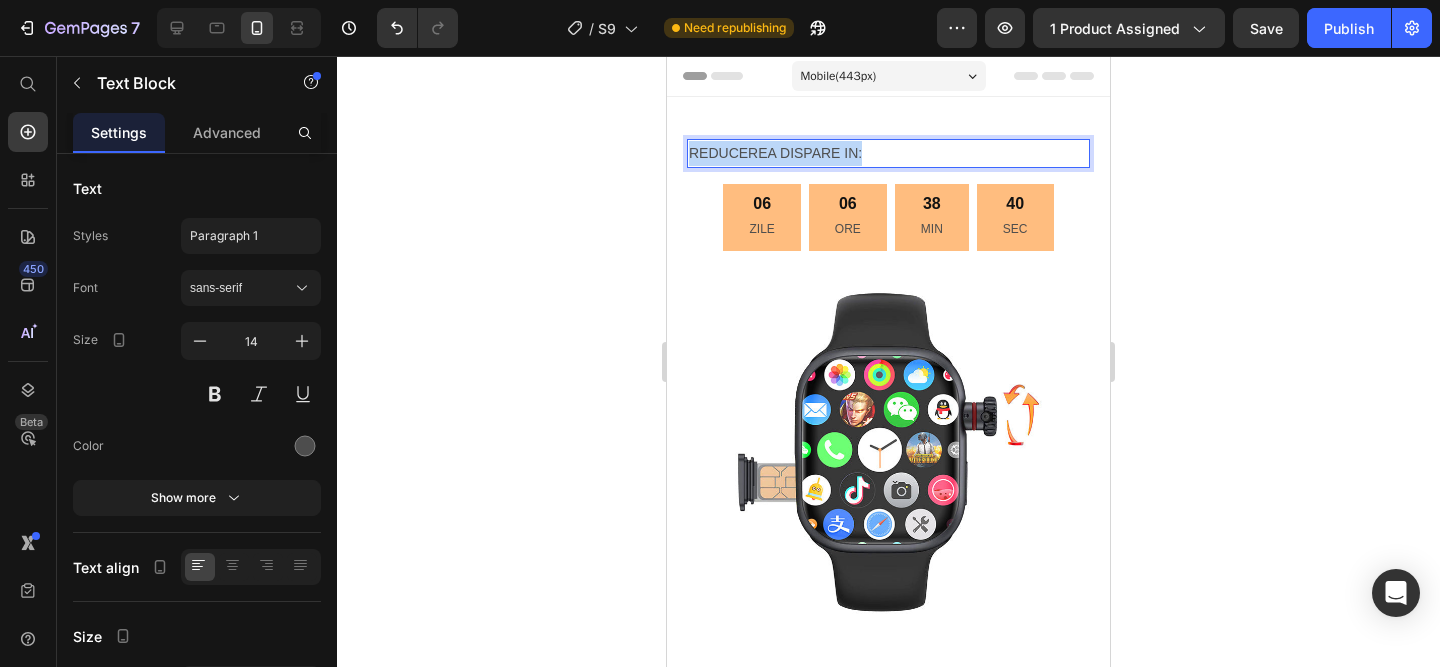 drag, startPoint x: 897, startPoint y: 154, endPoint x: 1268, endPoint y: 194, distance: 373.15012 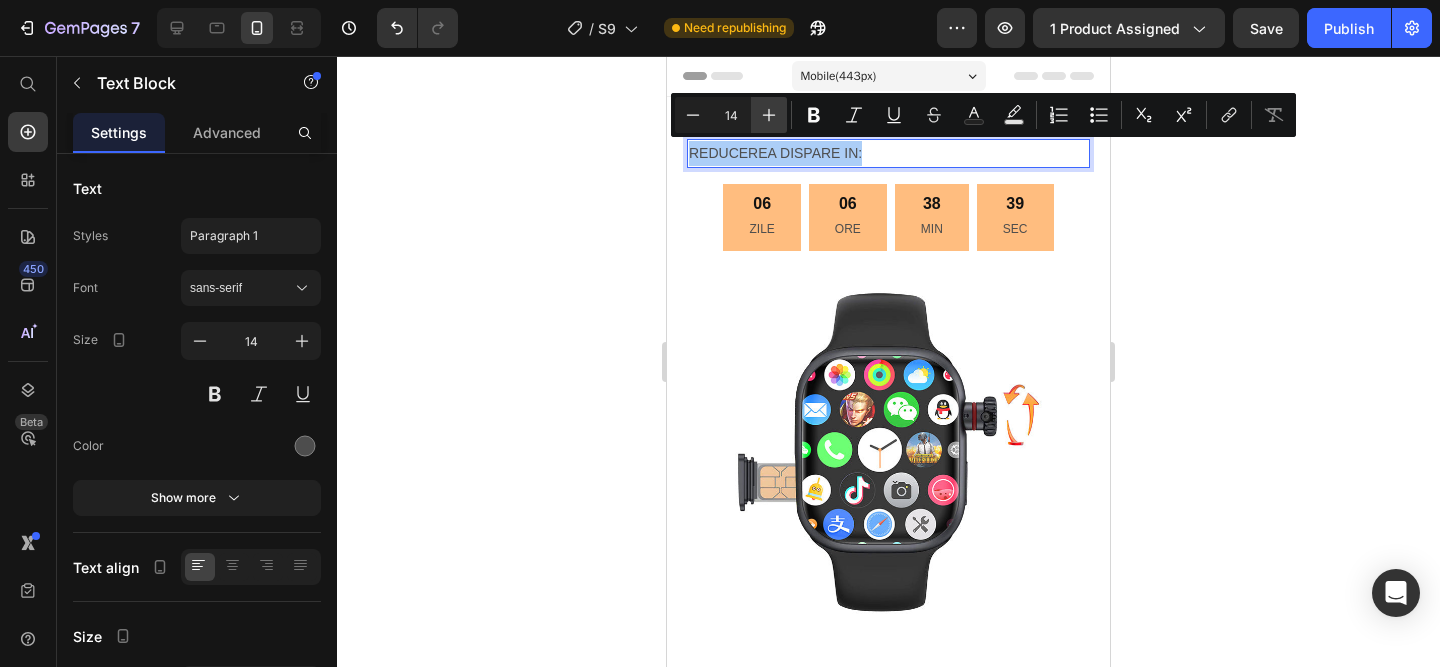 click 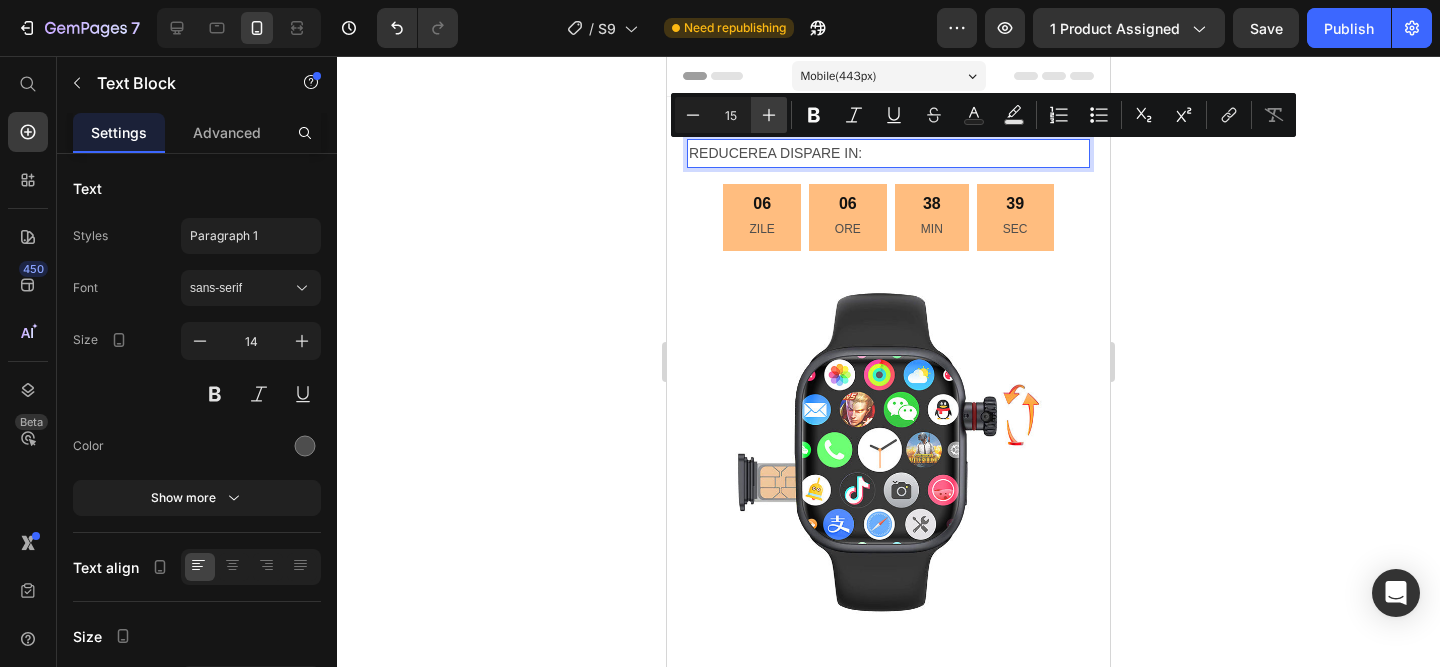 click 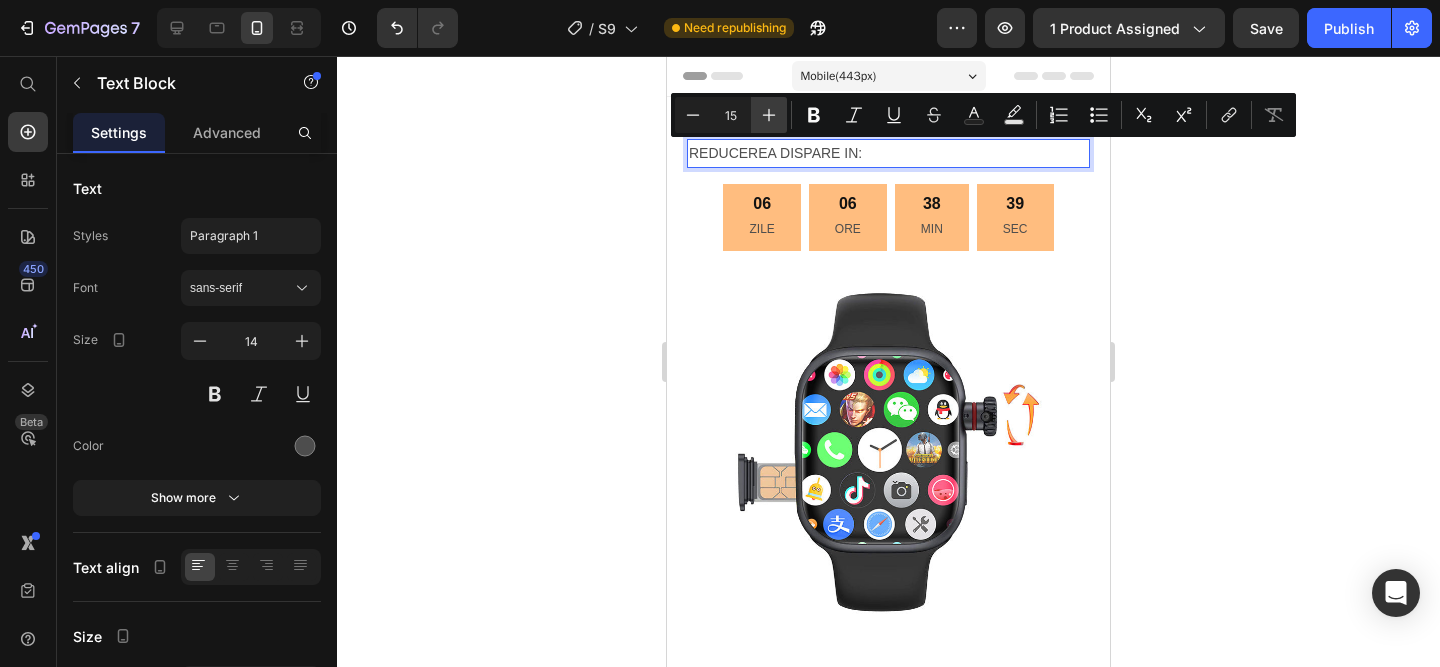 type on "16" 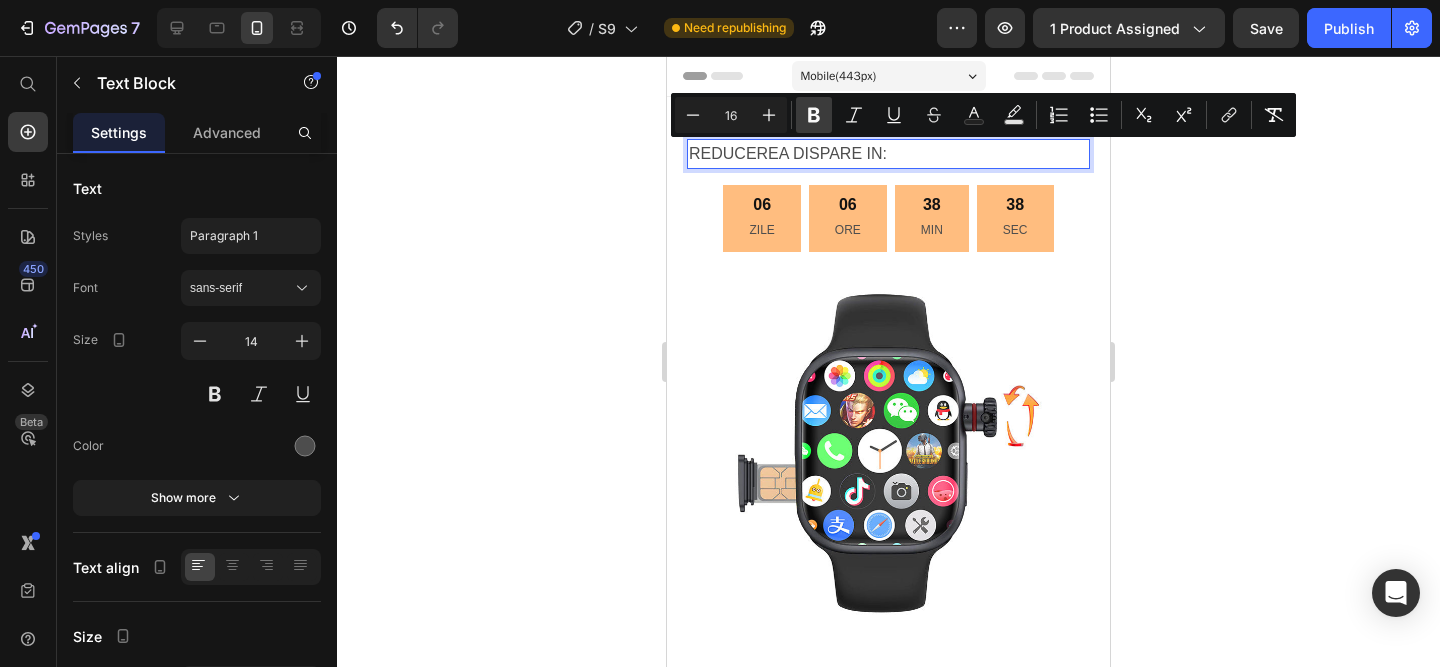 click 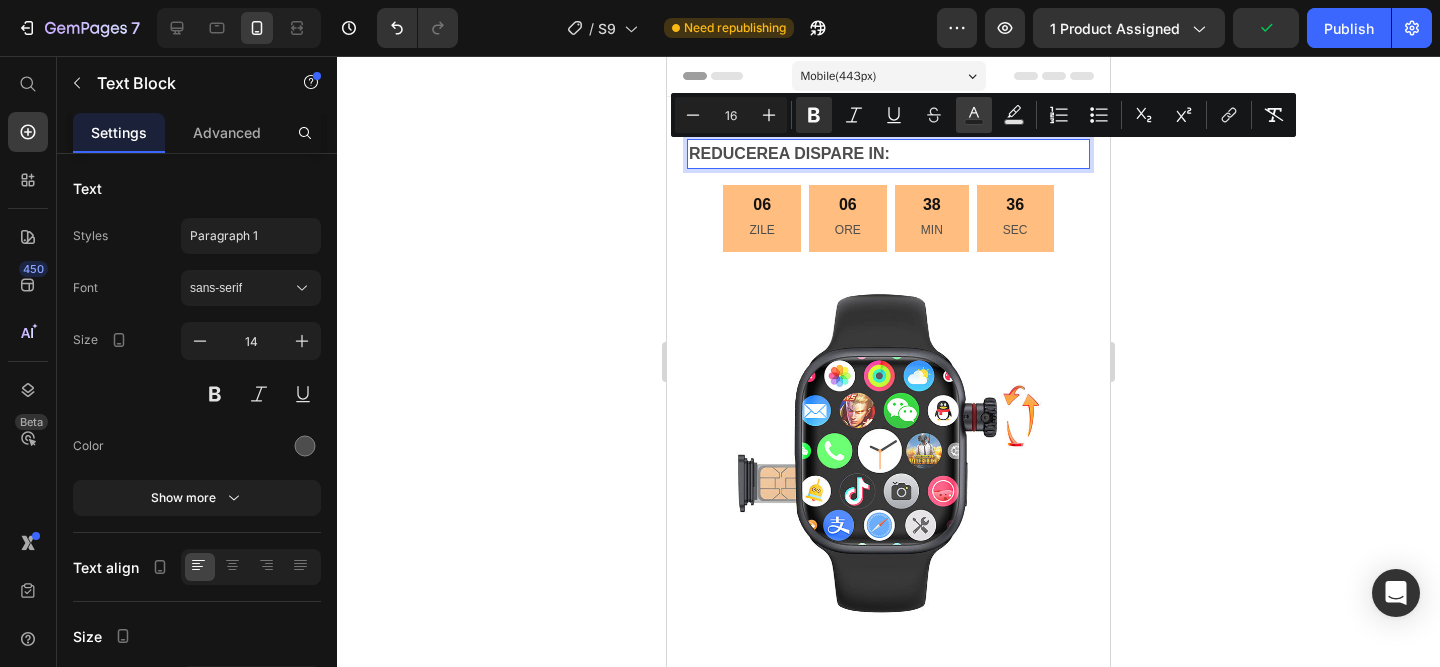 click on "Text Color" at bounding box center (974, 115) 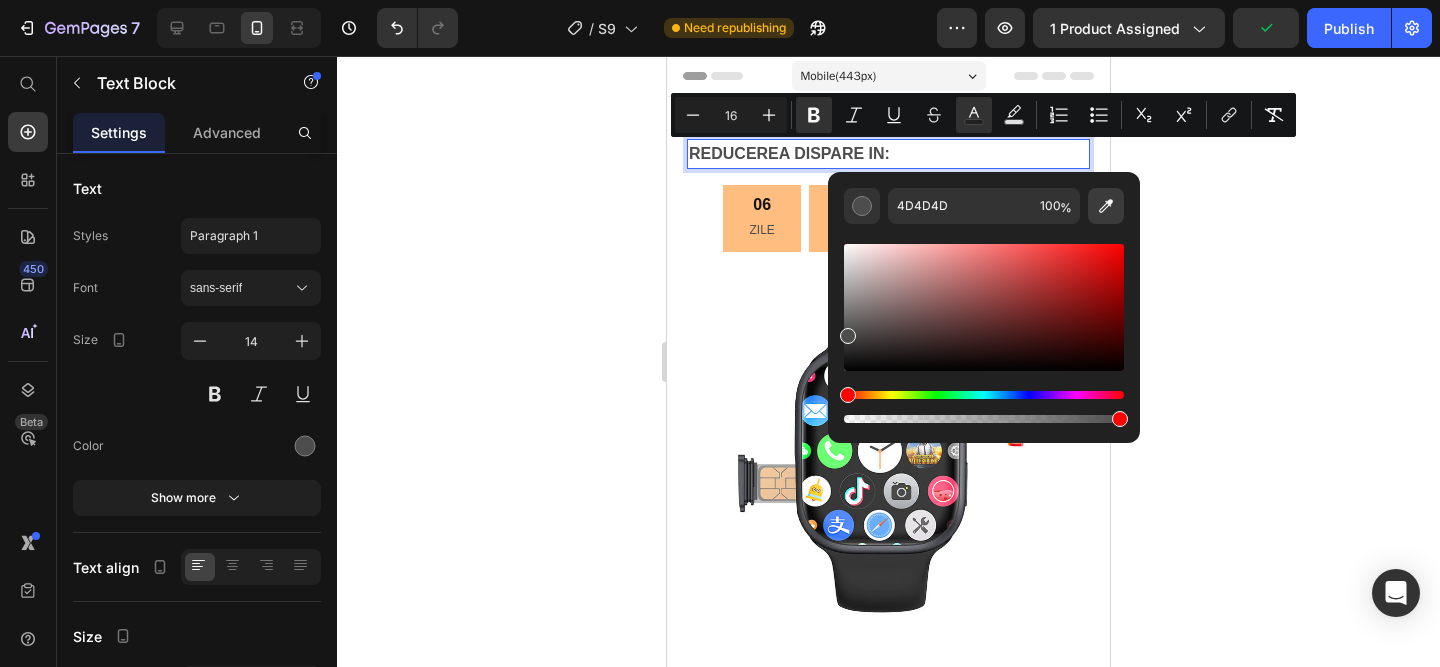 click 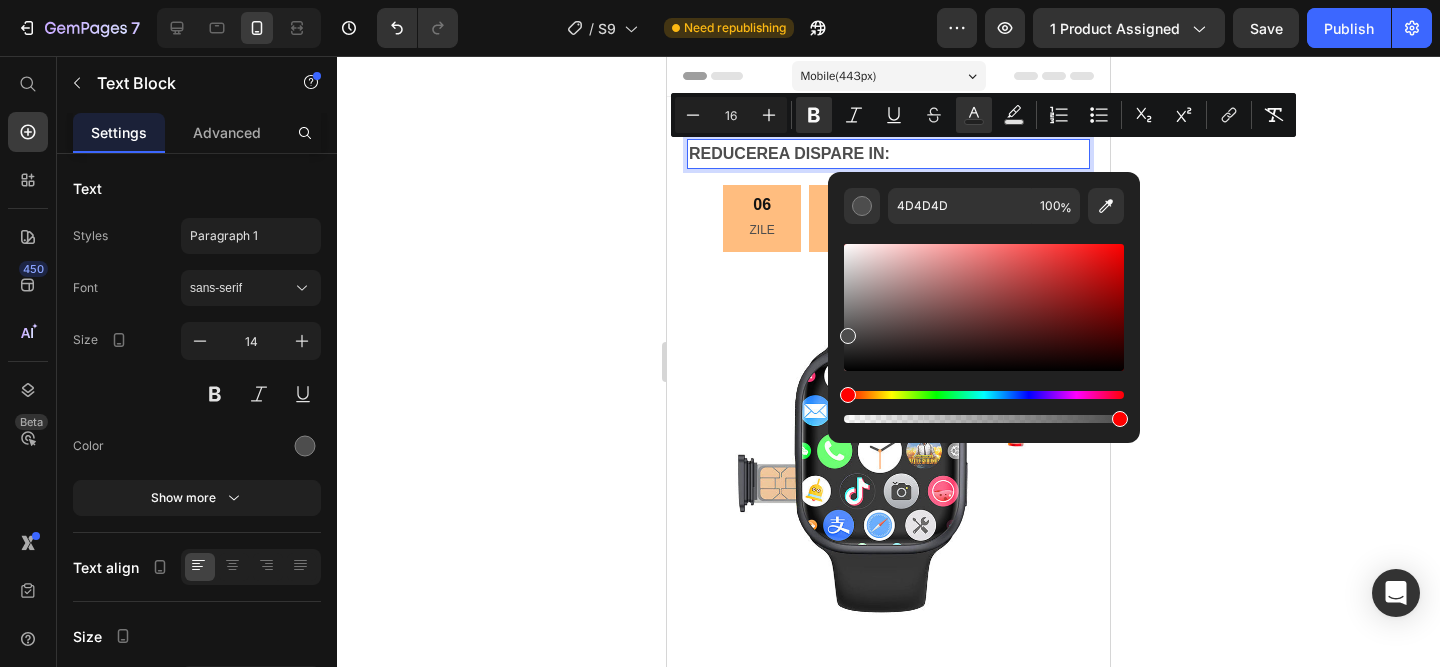 type on "FFBD7F" 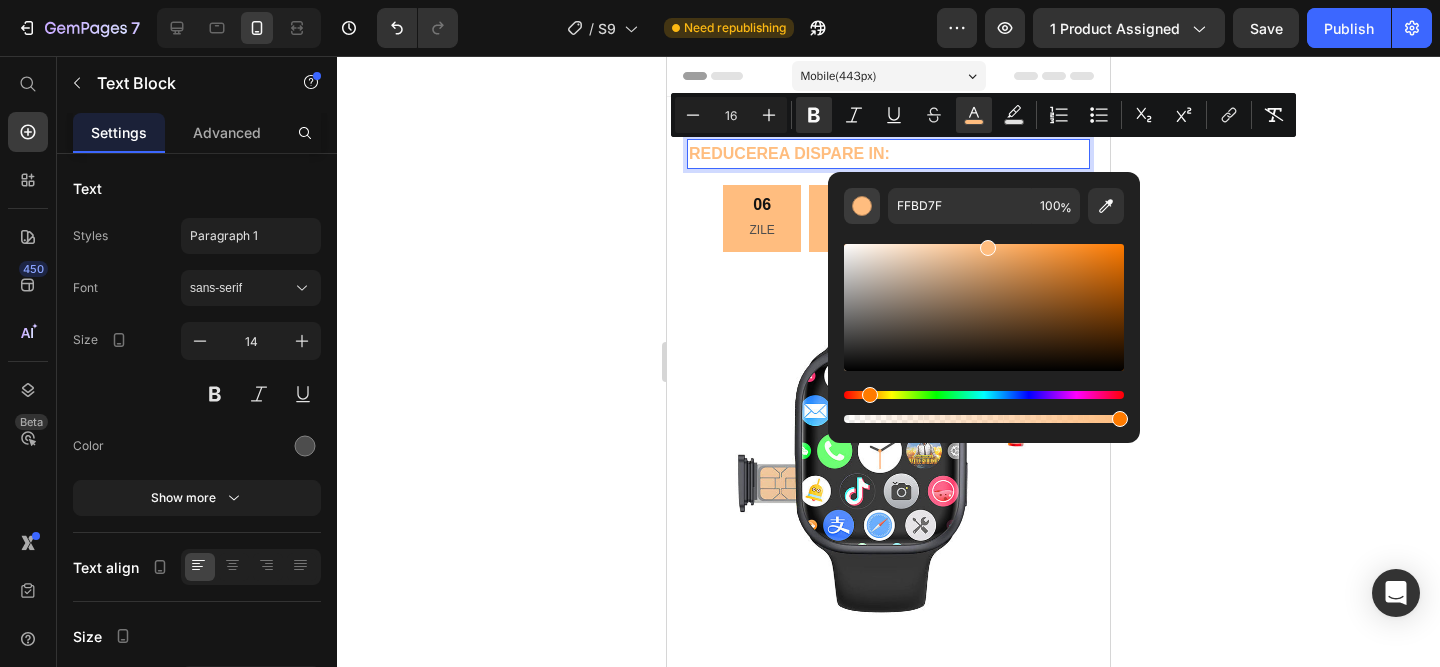 click at bounding box center (862, 206) 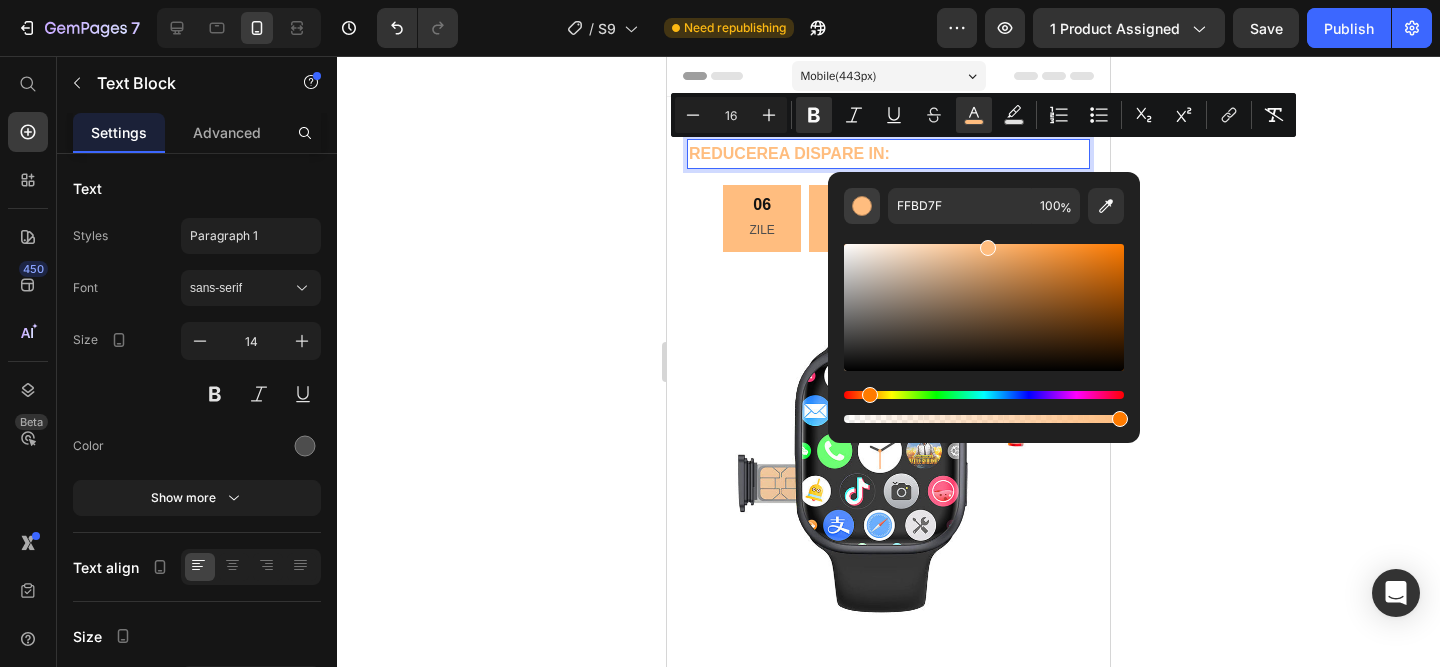 click at bounding box center (862, 206) 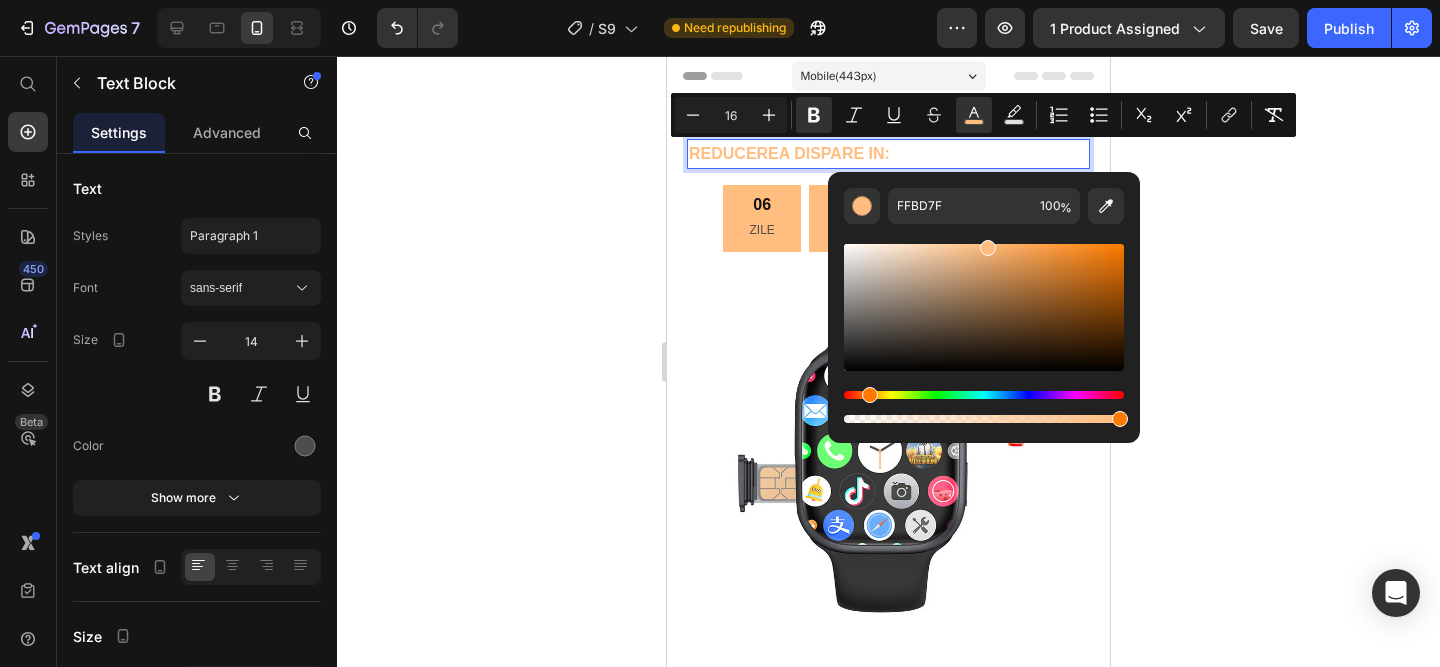click 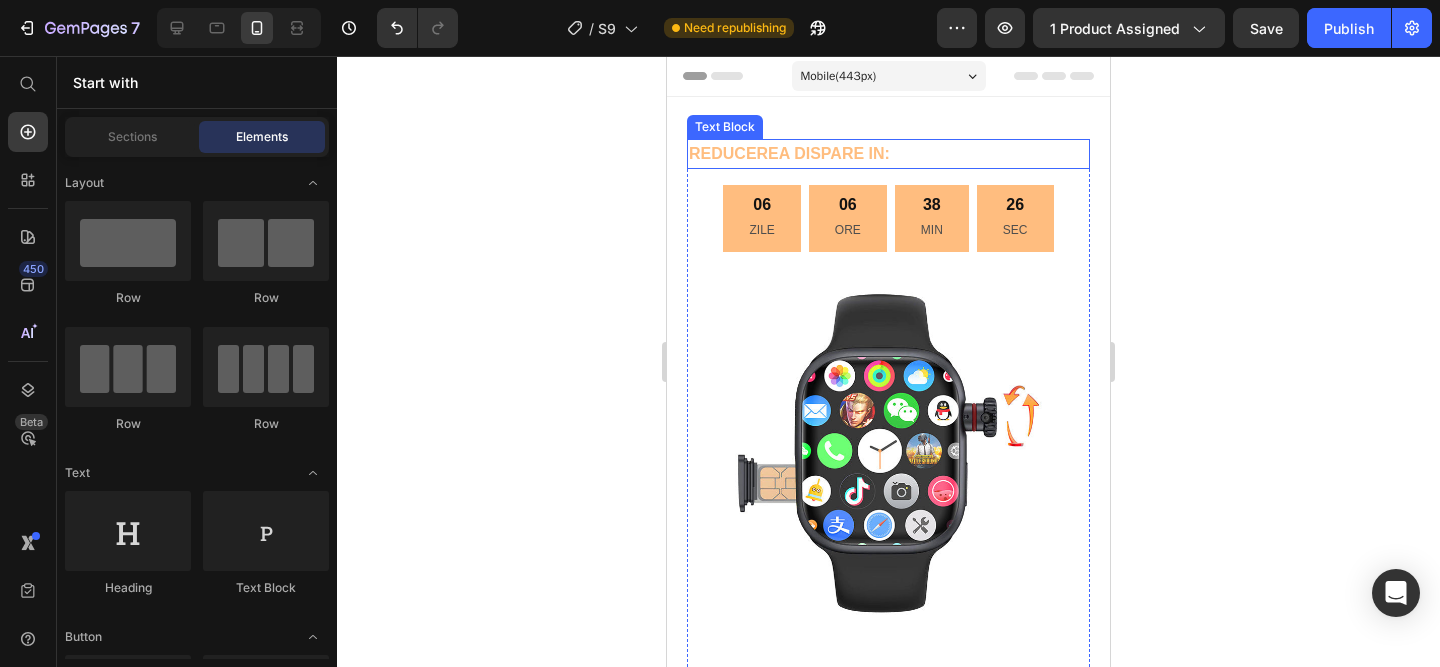 click on "REDUCEREA DISPARE IN:" at bounding box center (789, 153) 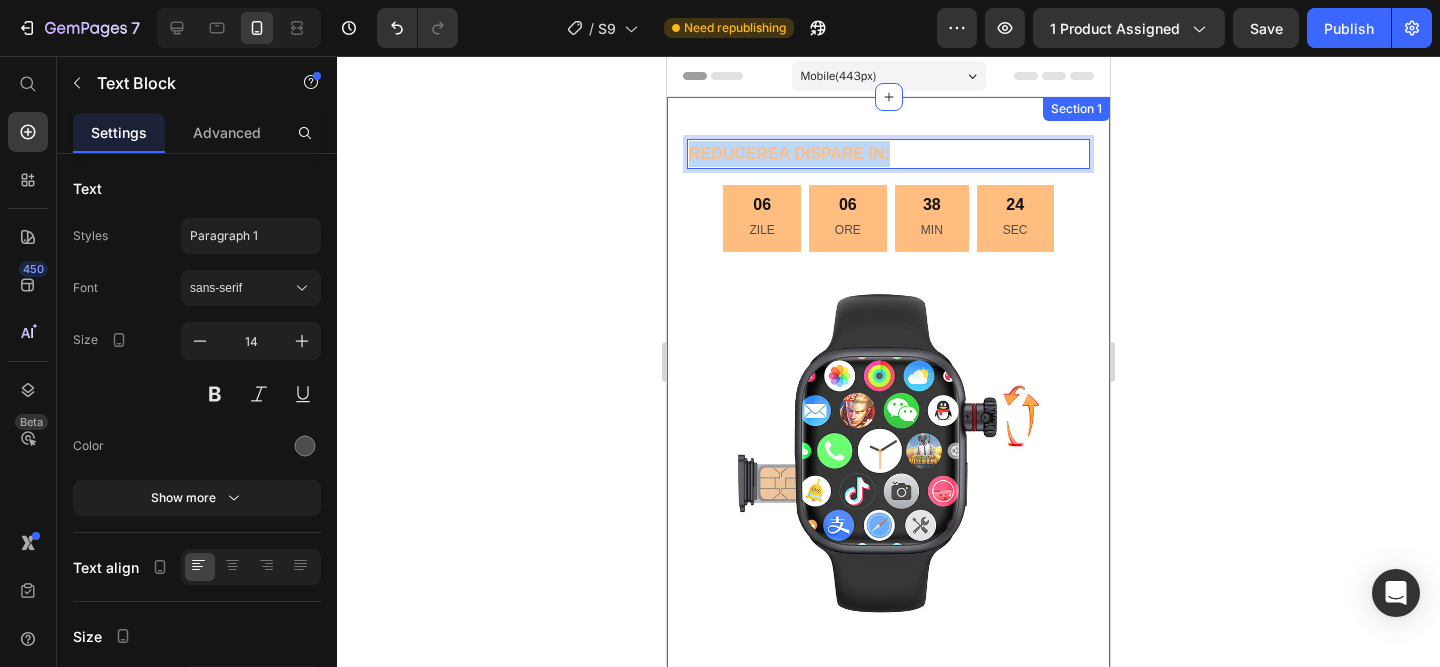 drag, startPoint x: 916, startPoint y: 157, endPoint x: 665, endPoint y: 152, distance: 251.04979 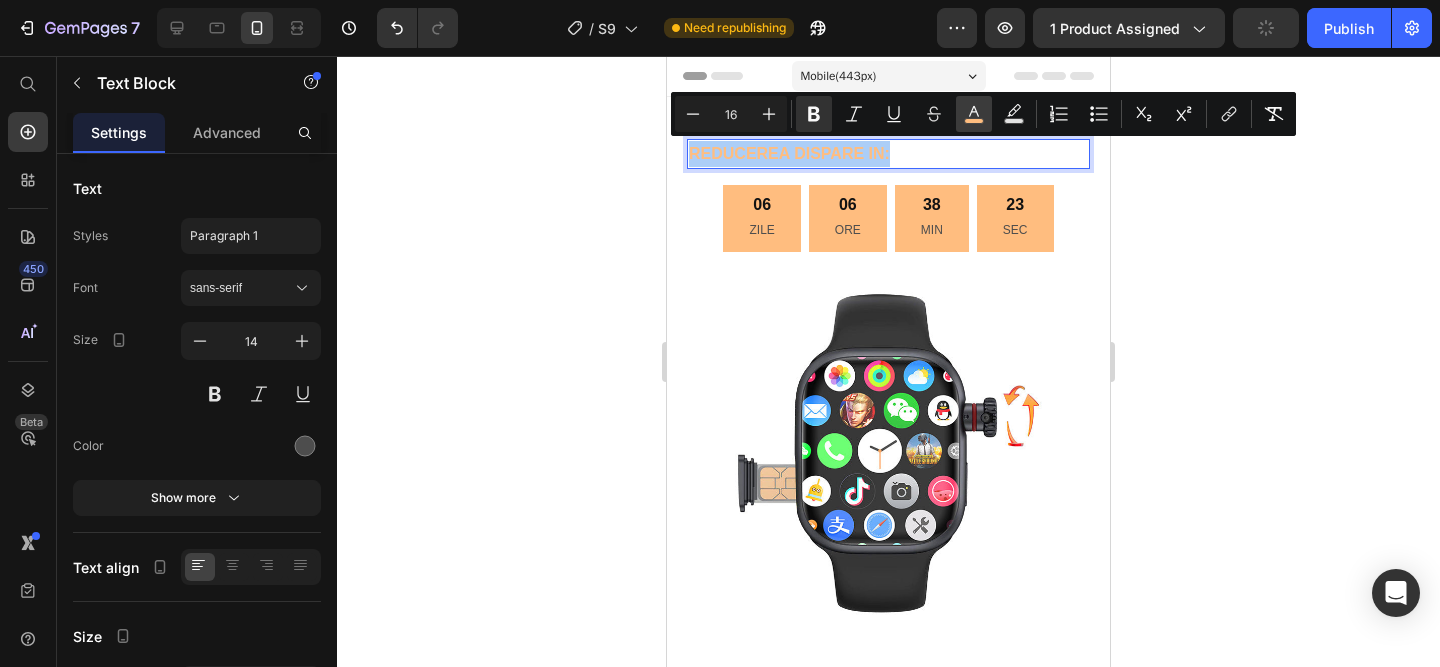 click on "color" at bounding box center (974, 114) 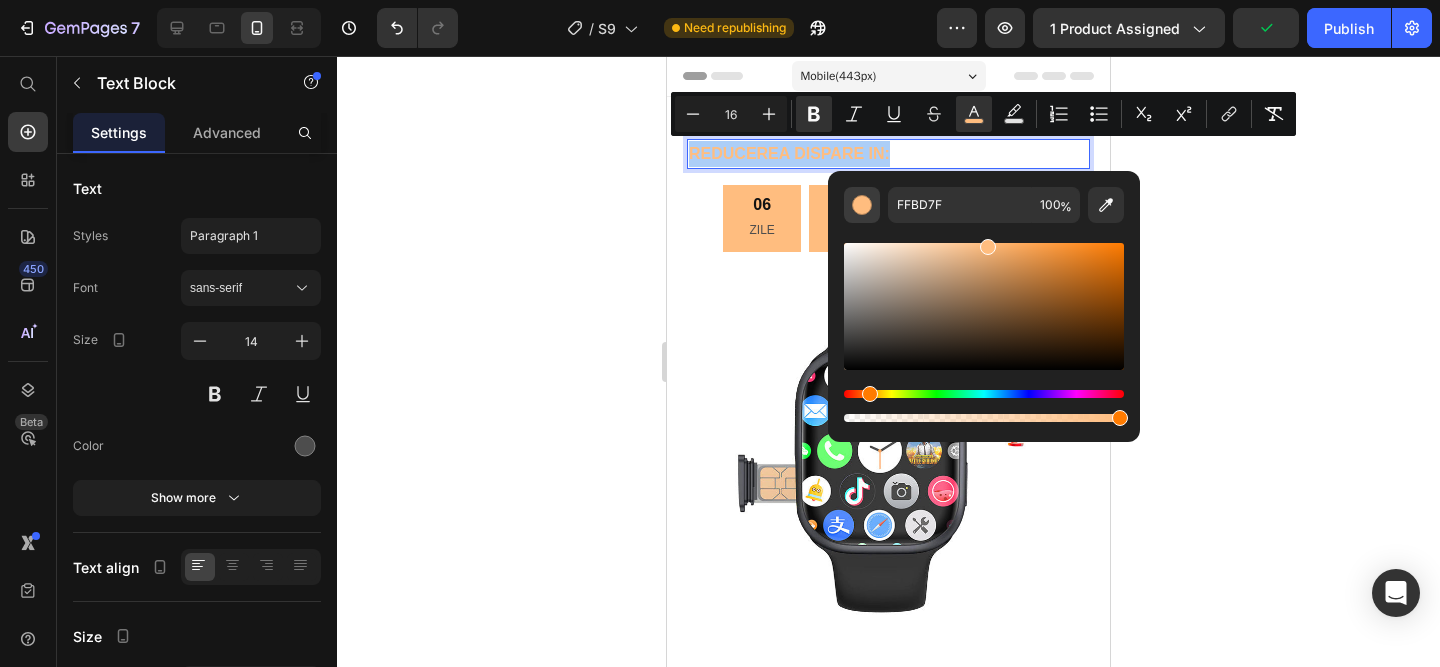 click at bounding box center [862, 205] 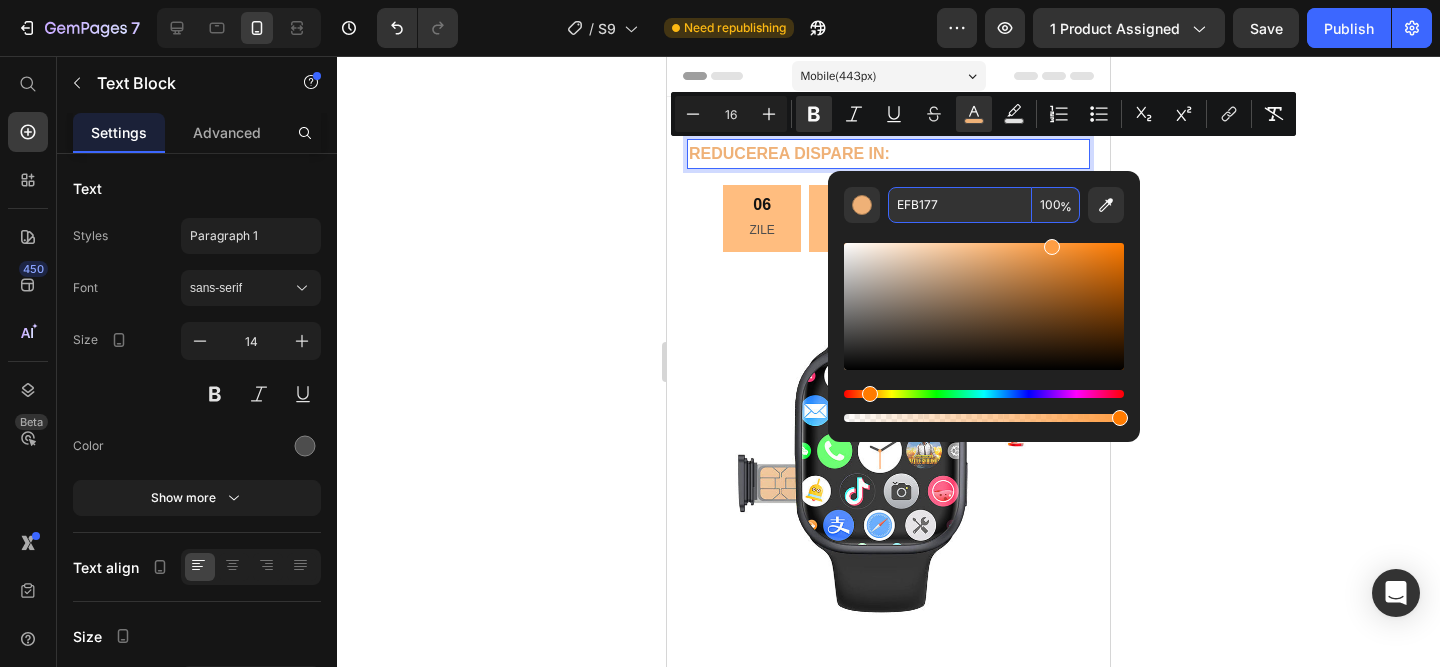 type on "FF9E44" 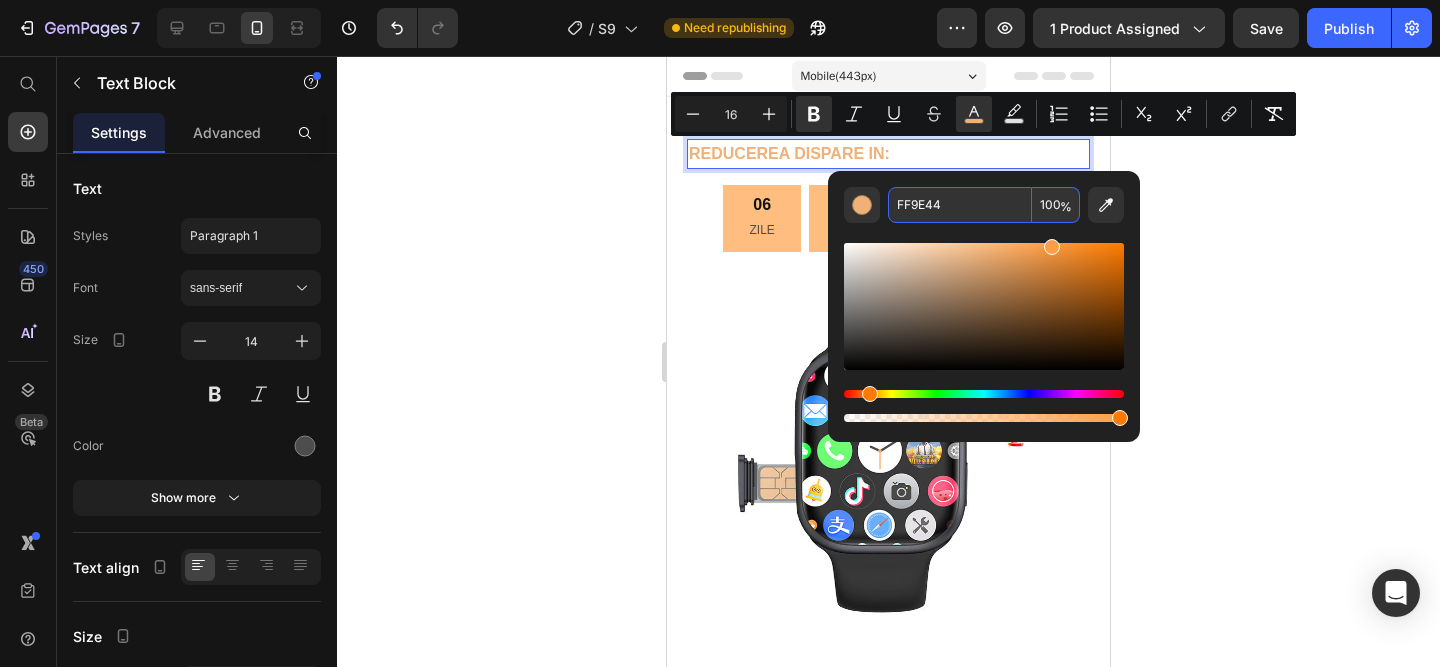 drag, startPoint x: 985, startPoint y: 249, endPoint x: 1049, endPoint y: 220, distance: 70.26379 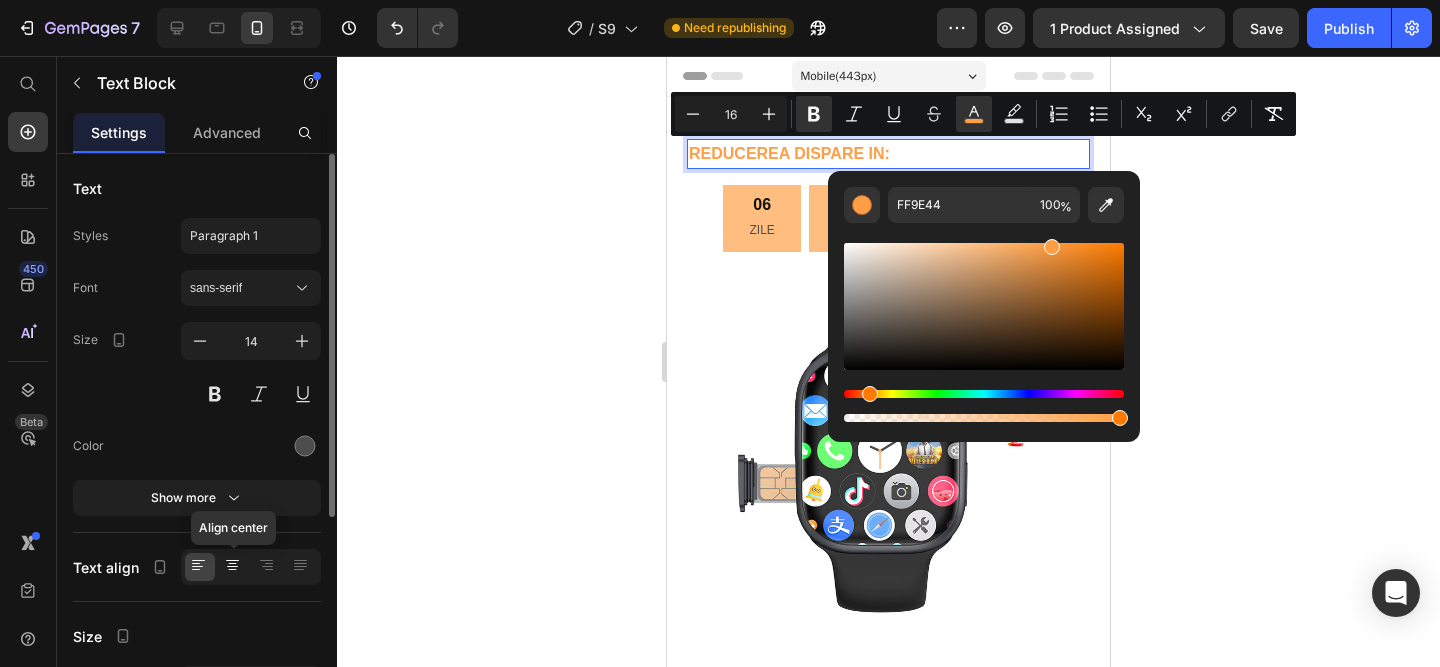 click 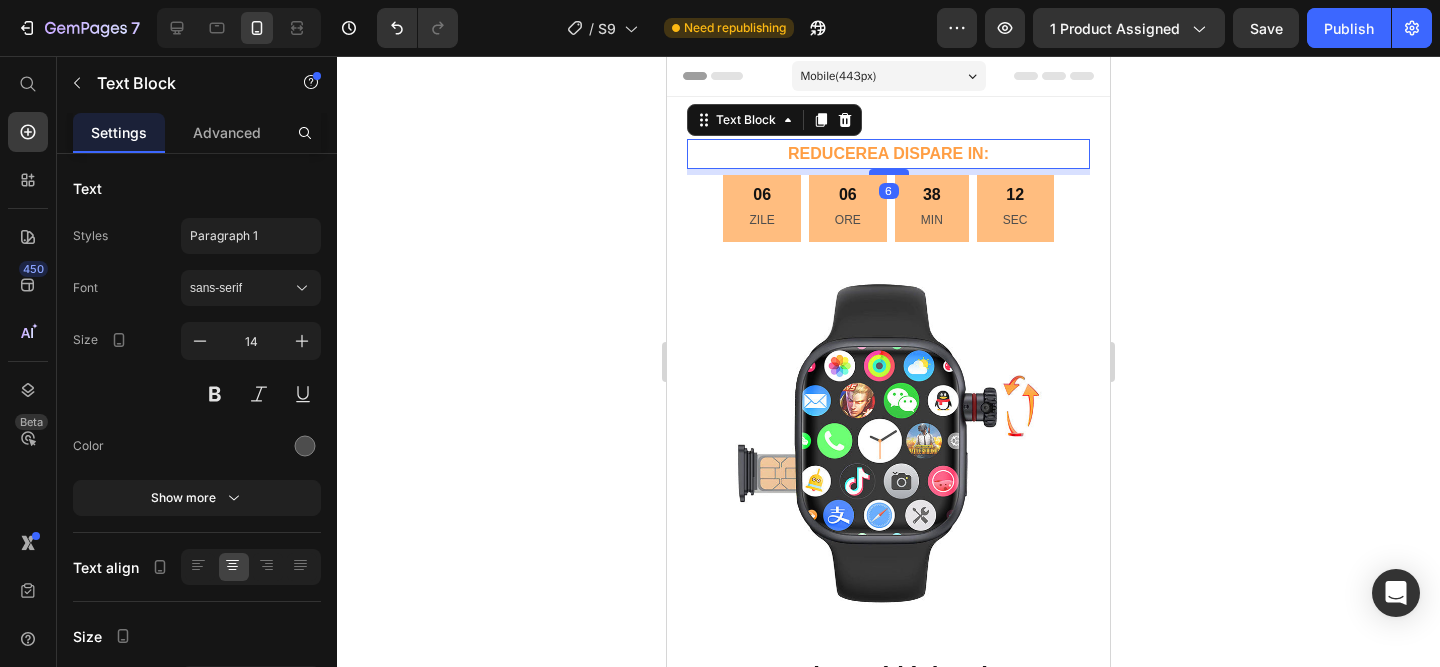 drag, startPoint x: 885, startPoint y: 181, endPoint x: 886, endPoint y: 171, distance: 10.049875 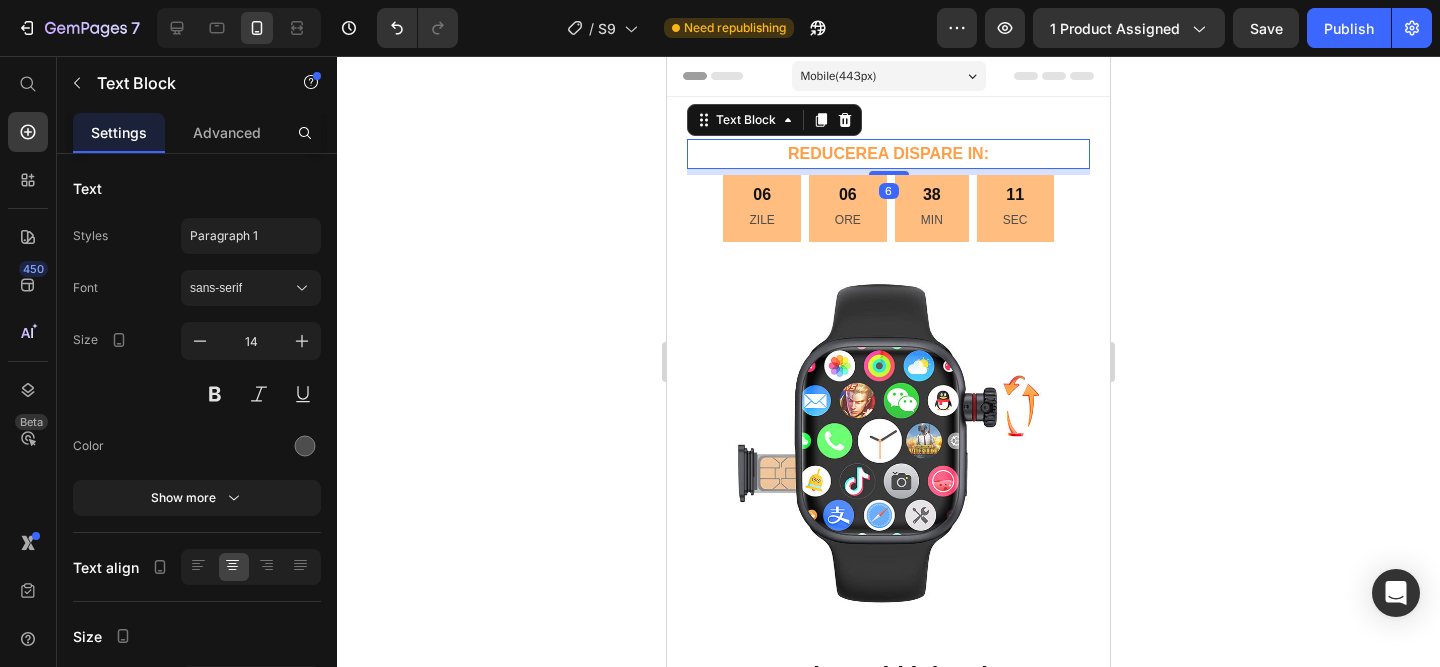 click on "REDUCEREA DISPARE IN:" at bounding box center (888, 154) 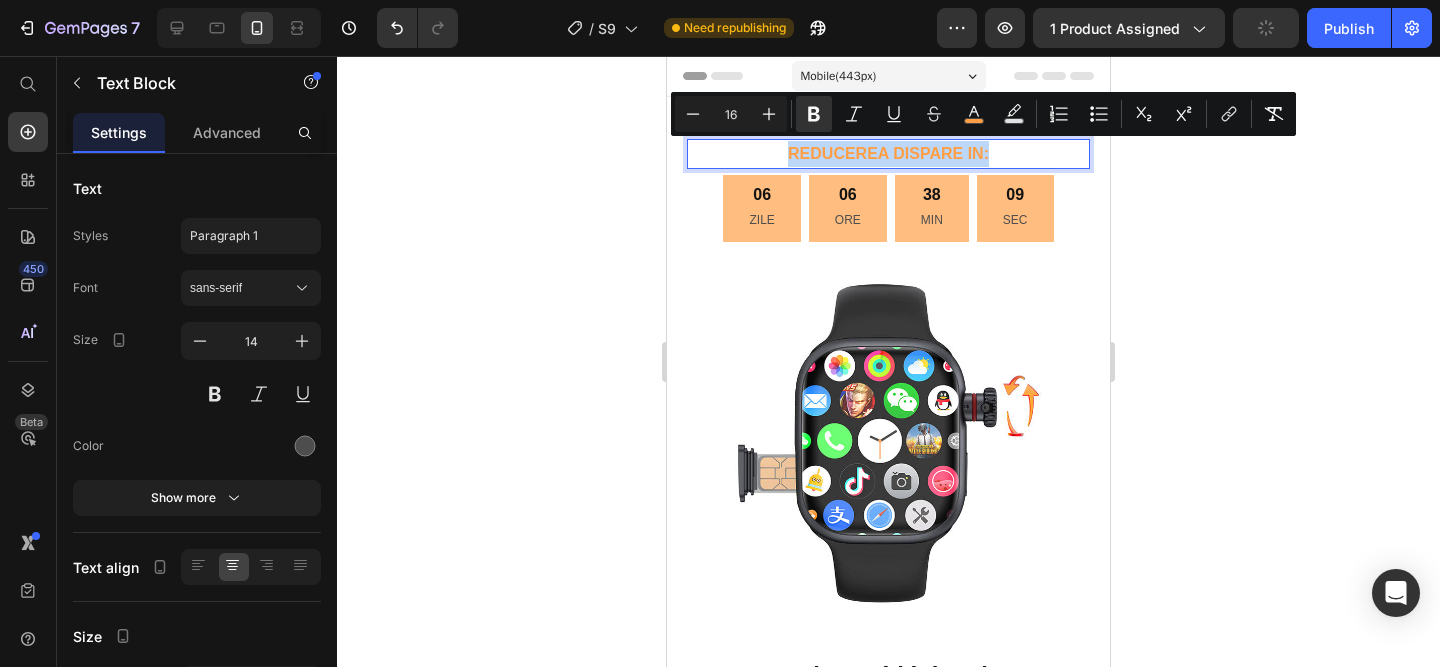 drag, startPoint x: 997, startPoint y: 156, endPoint x: 784, endPoint y: 156, distance: 213 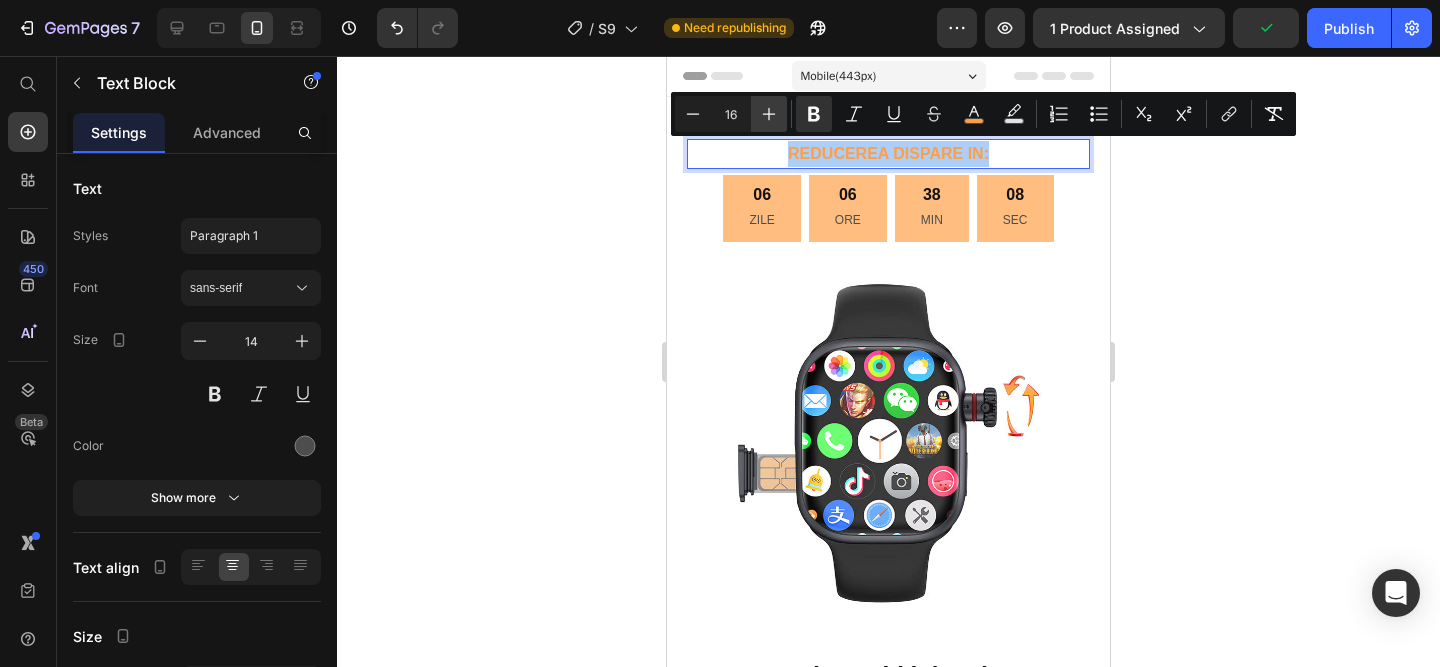 click 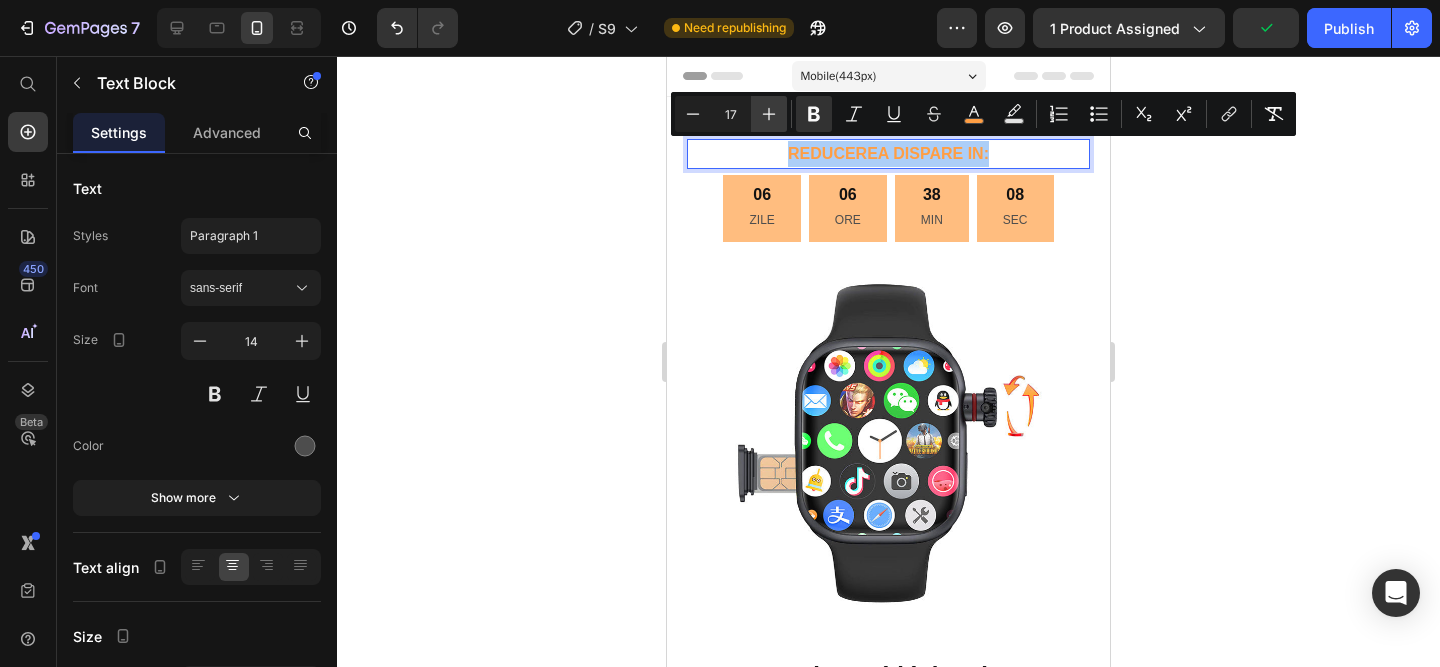 click 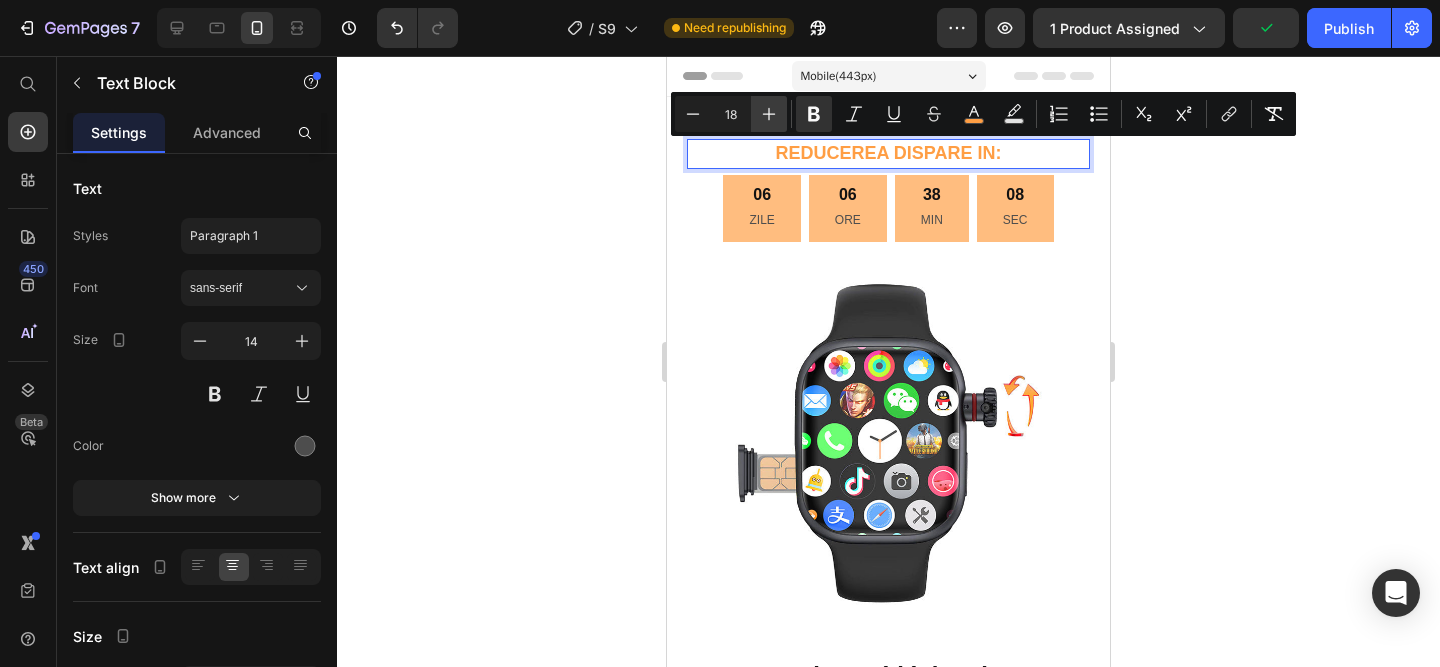 click 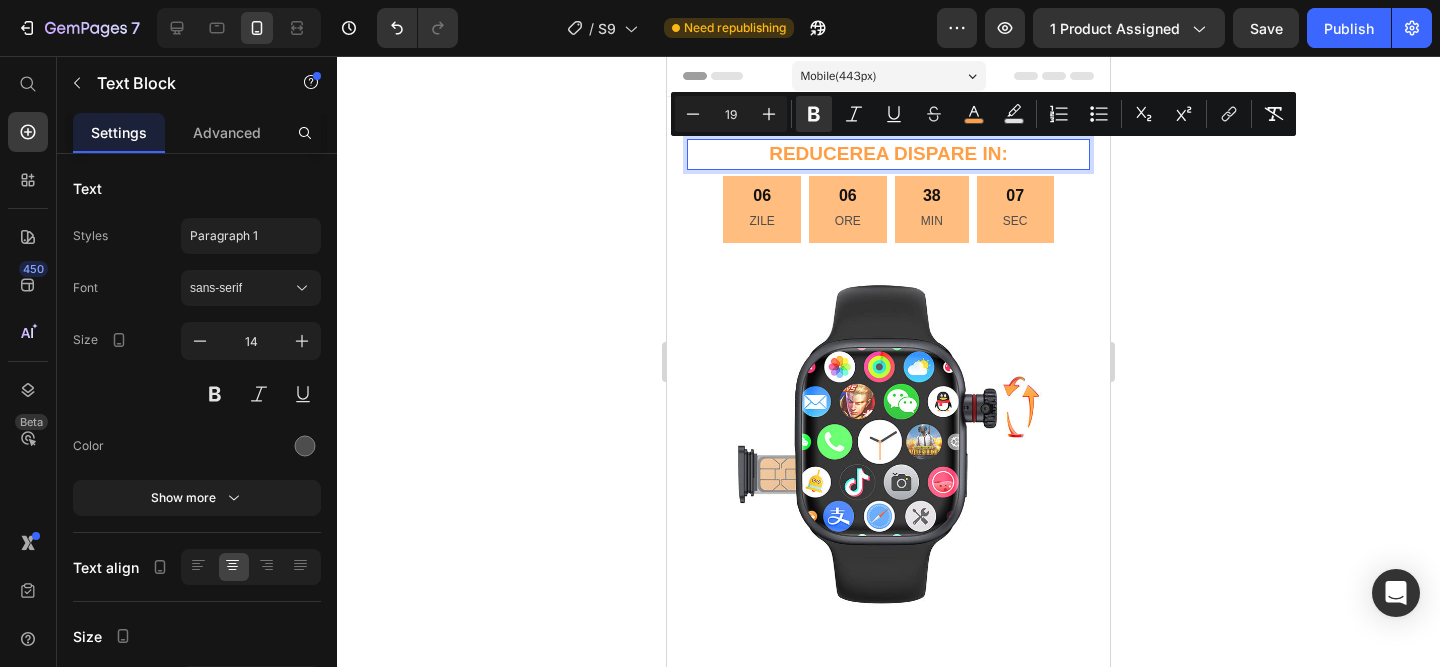 click 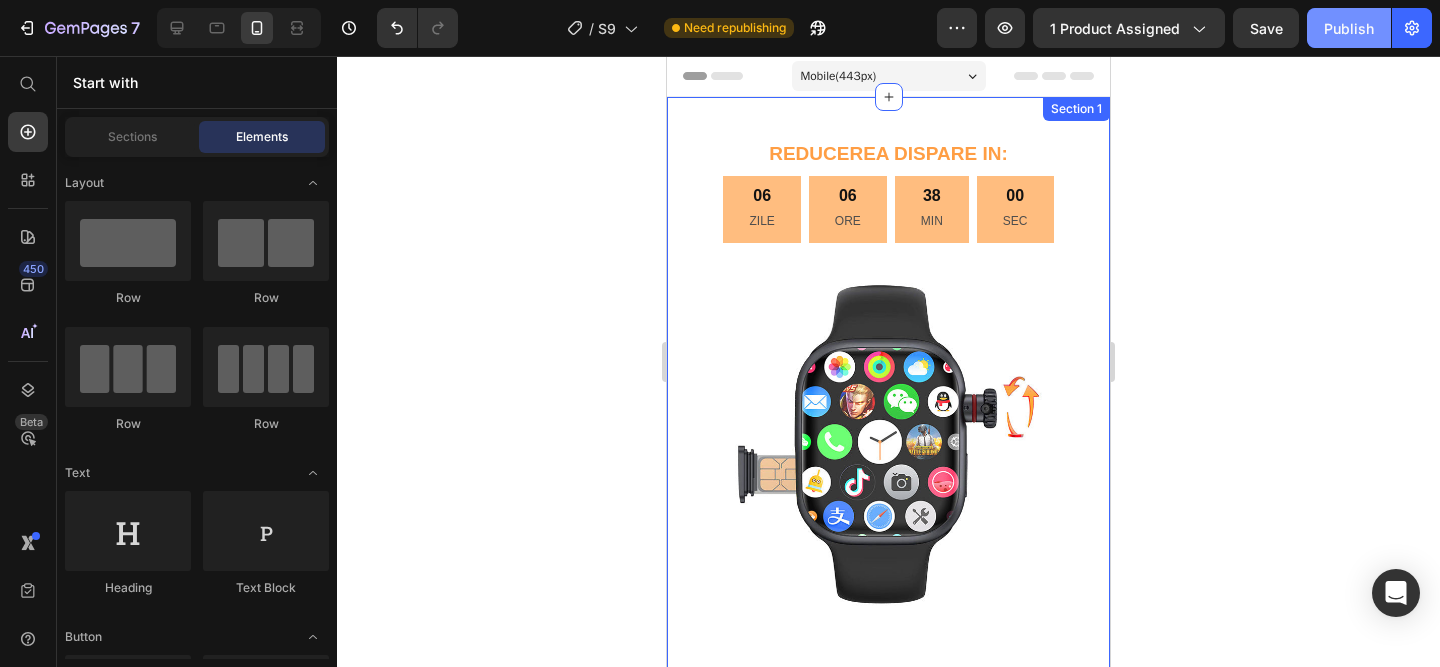 click on "Publish" at bounding box center [1349, 28] 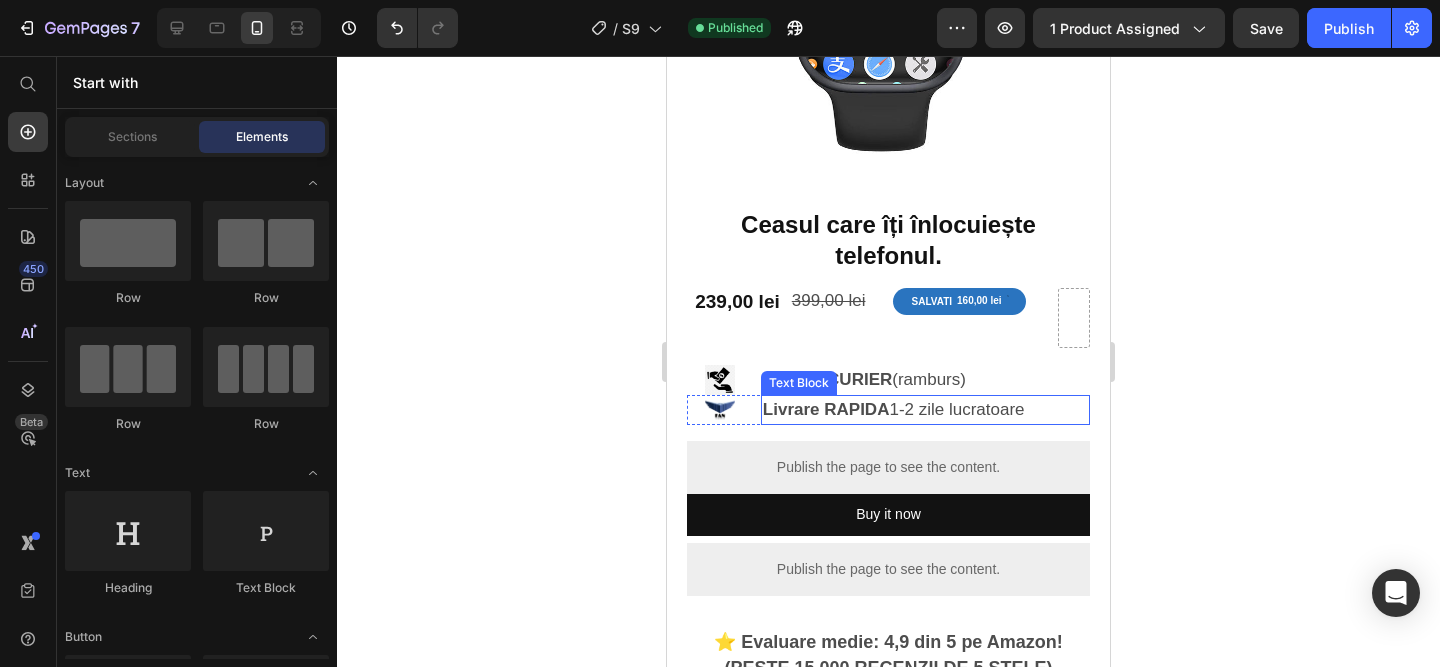 scroll, scrollTop: 0, scrollLeft: 0, axis: both 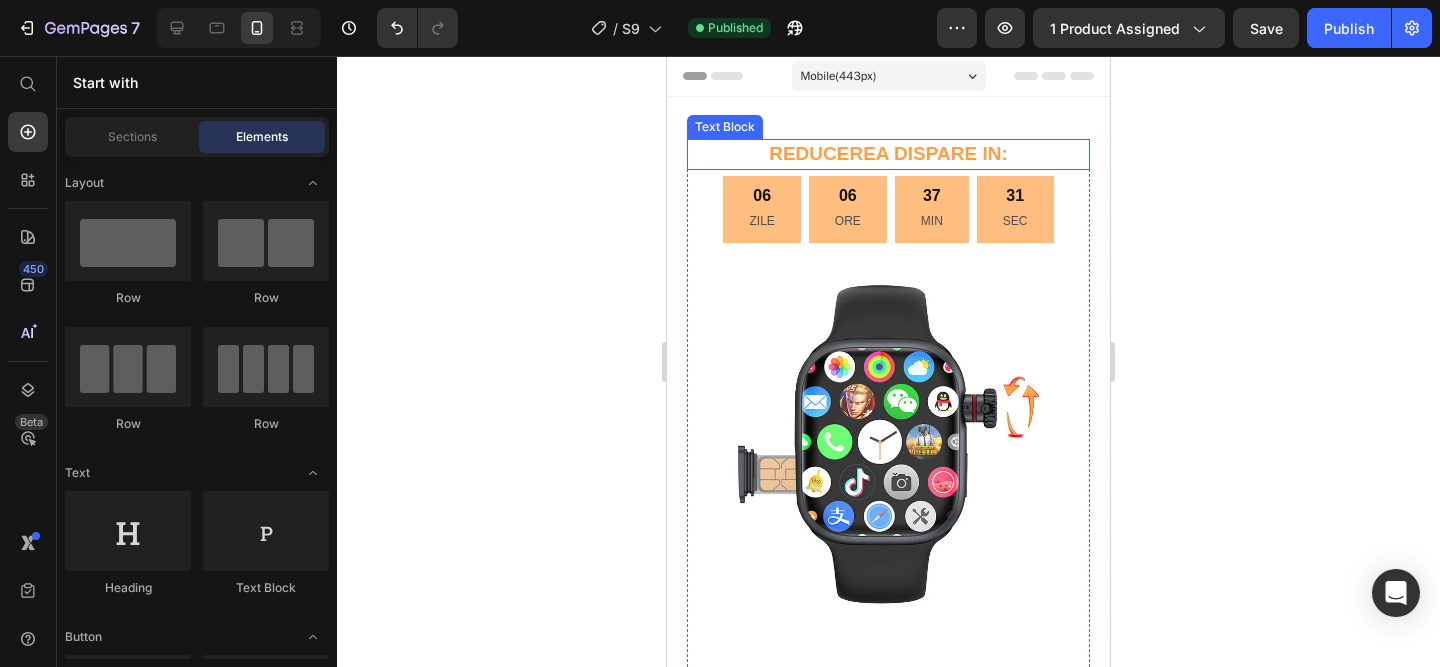 click on "REDUCEREA DISPARE IN:" at bounding box center [888, 153] 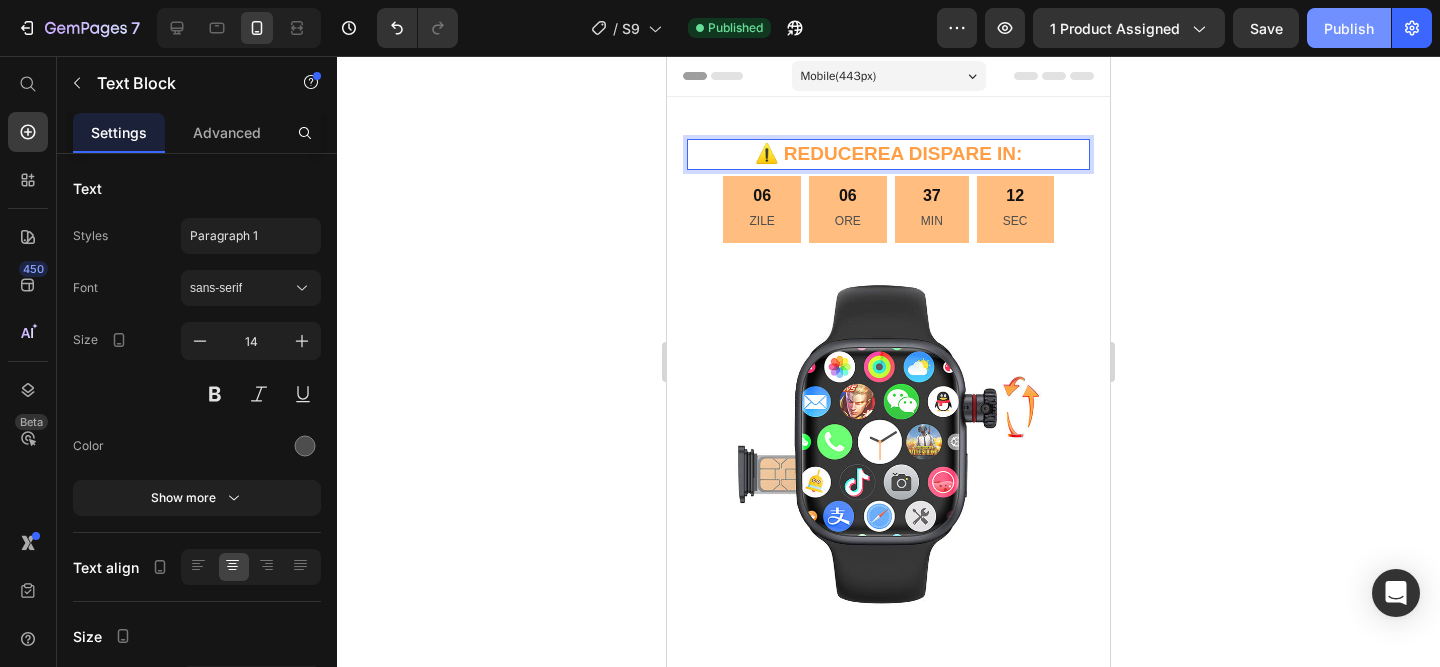 click on "Publish" 